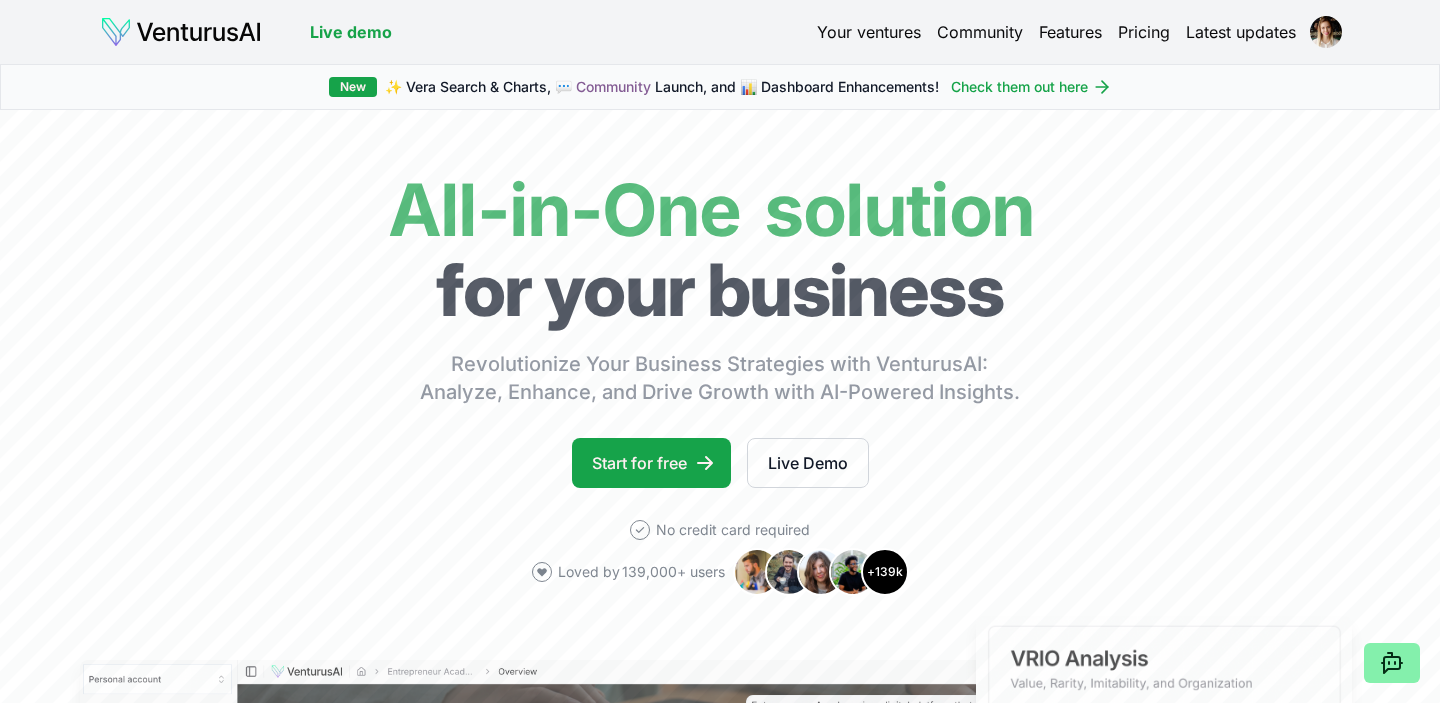 scroll, scrollTop: 0, scrollLeft: 0, axis: both 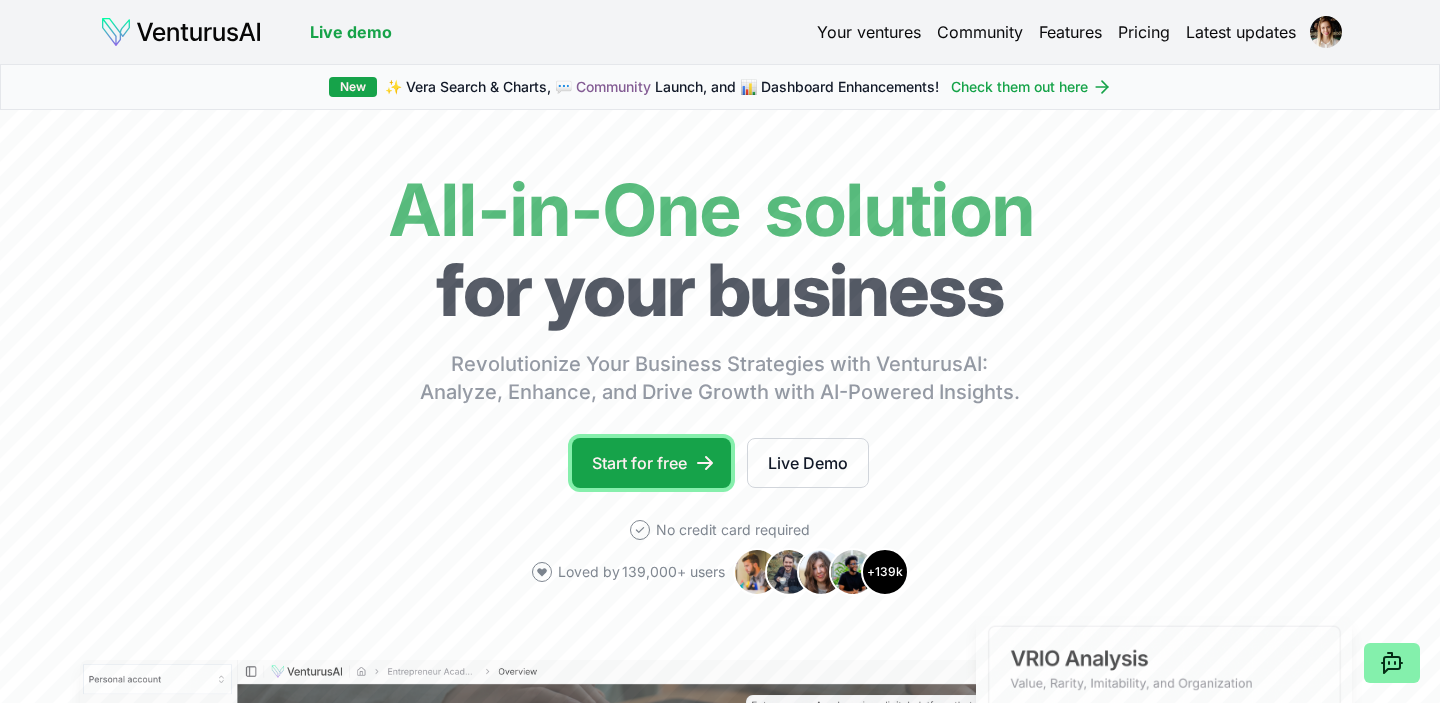 click on "Start for free" at bounding box center [651, 463] 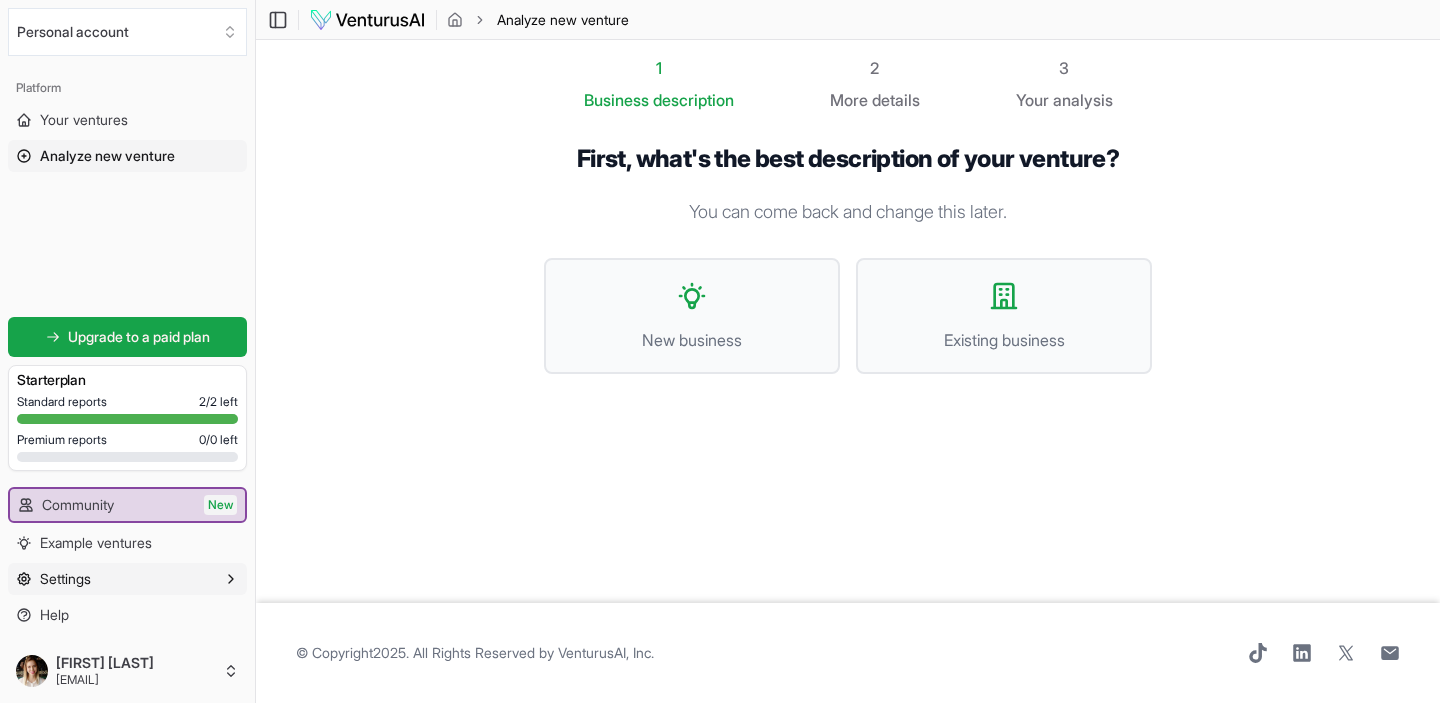 click on "Settings" at bounding box center [127, 579] 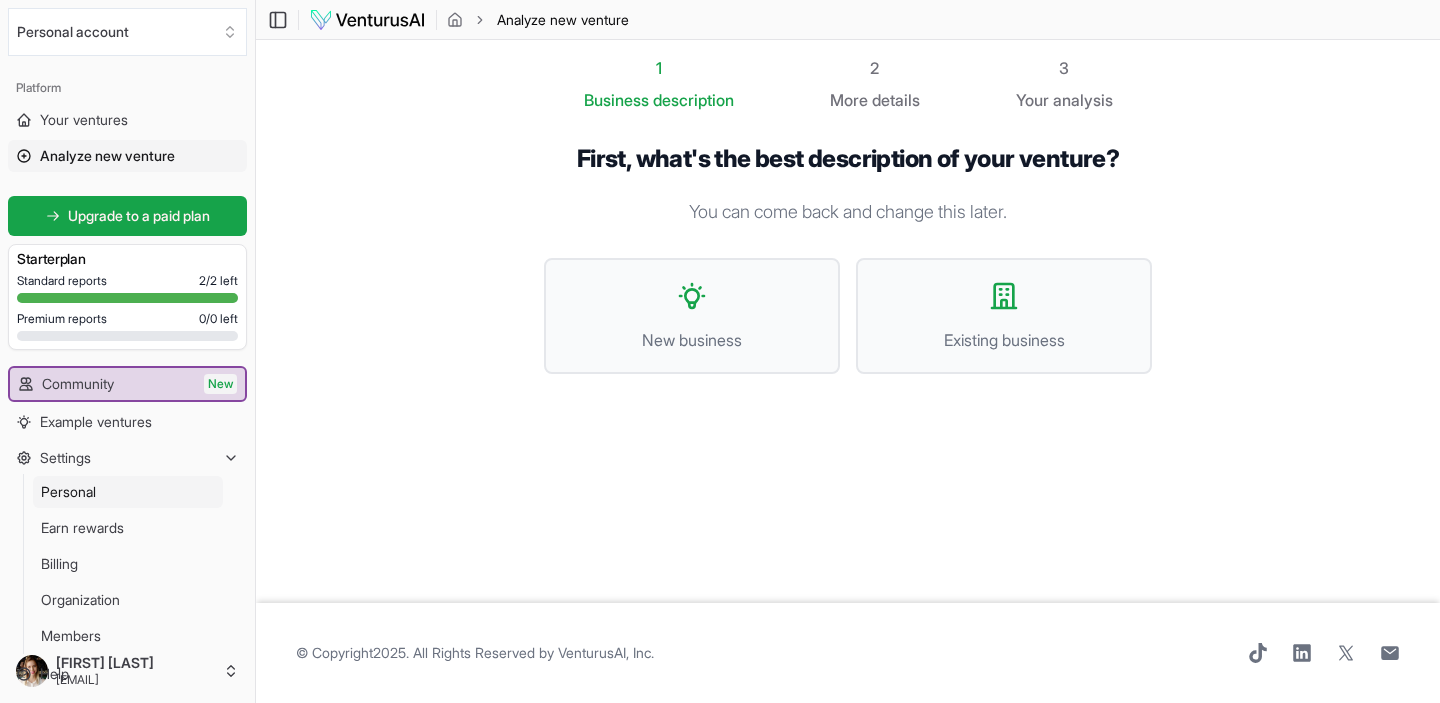 click on "Personal" at bounding box center [128, 492] 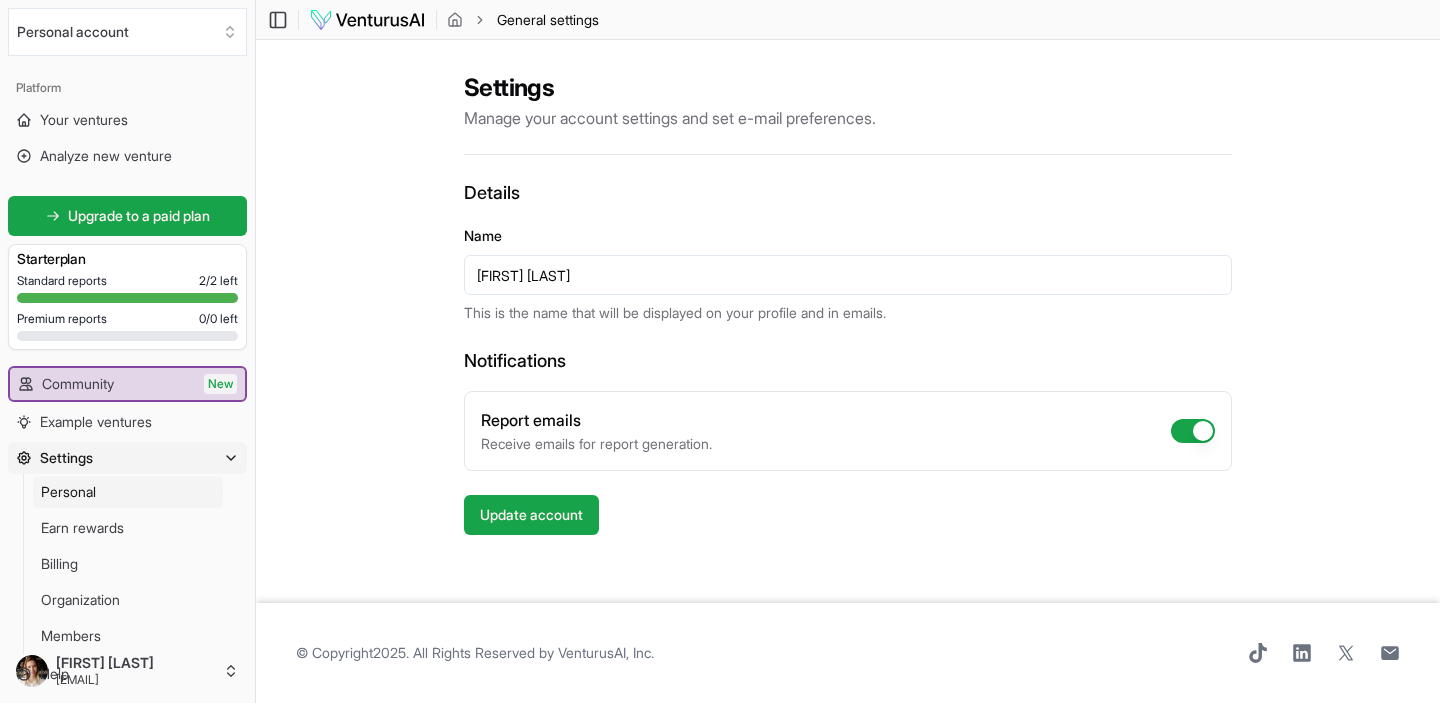 click on "Report emails" at bounding box center (1193, 431) 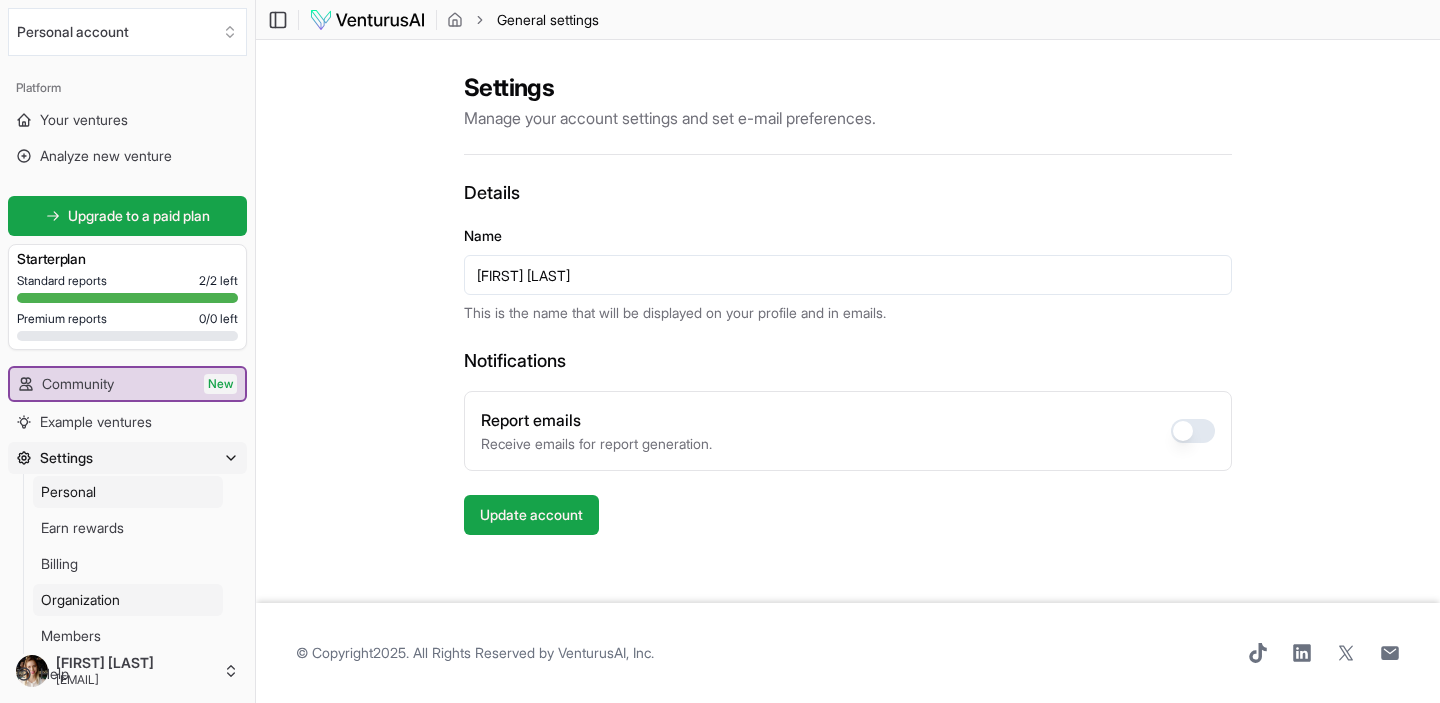 click on "Organization" at bounding box center [80, 600] 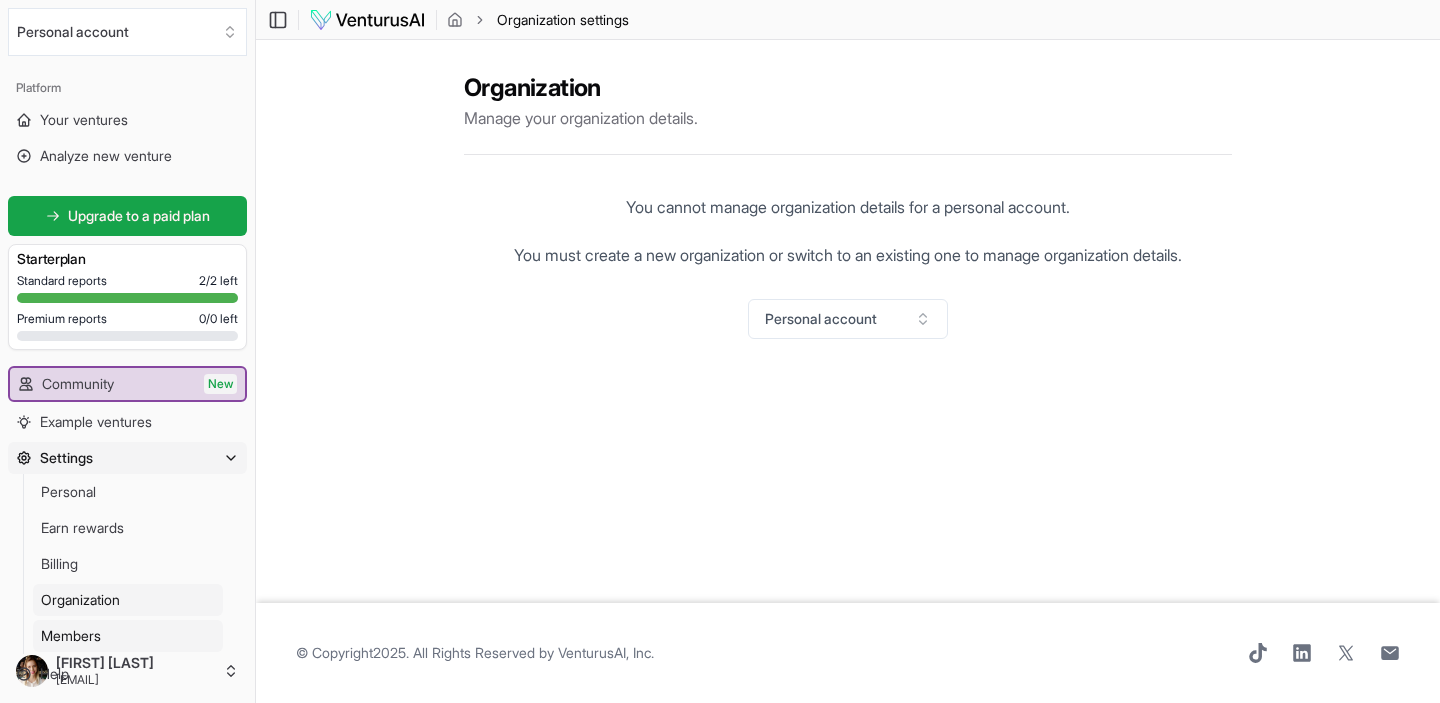 click on "Members" at bounding box center [71, 636] 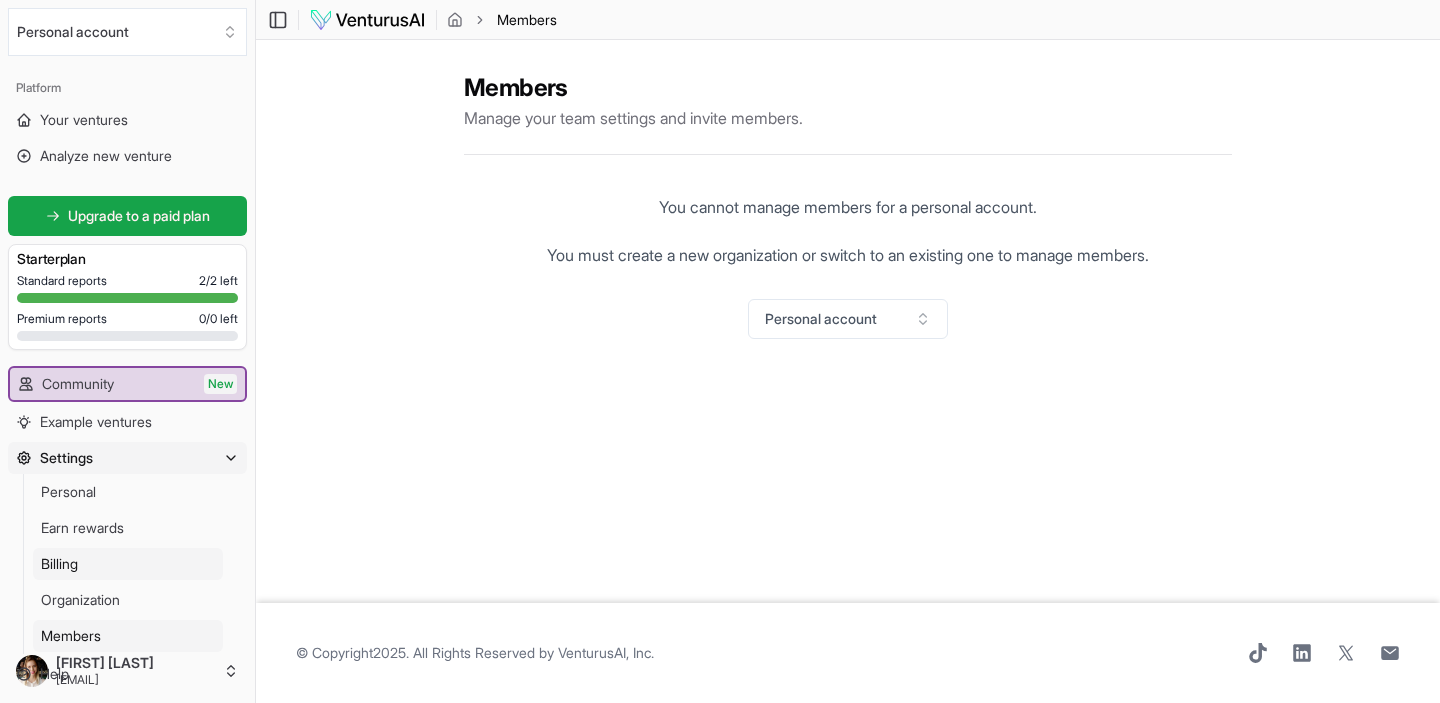 click on "Billing" at bounding box center [59, 564] 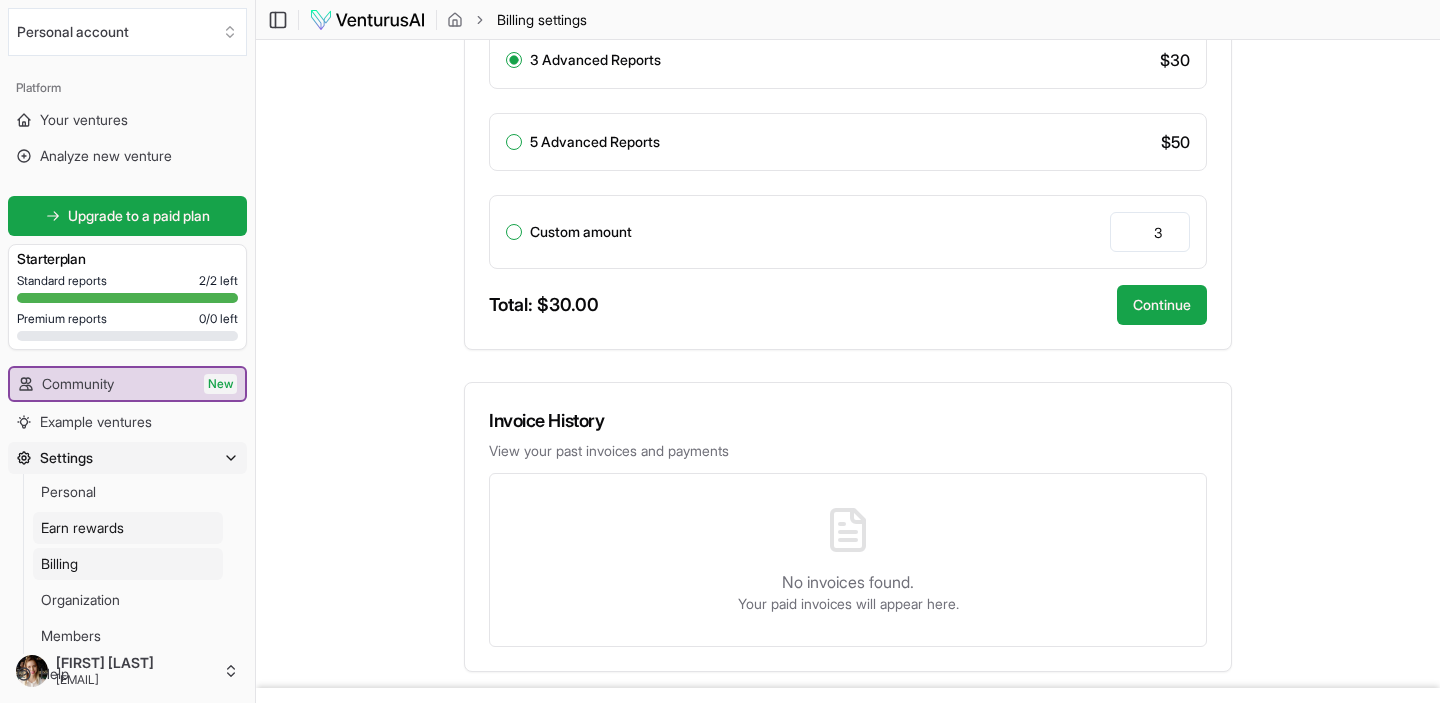 scroll, scrollTop: 655, scrollLeft: 0, axis: vertical 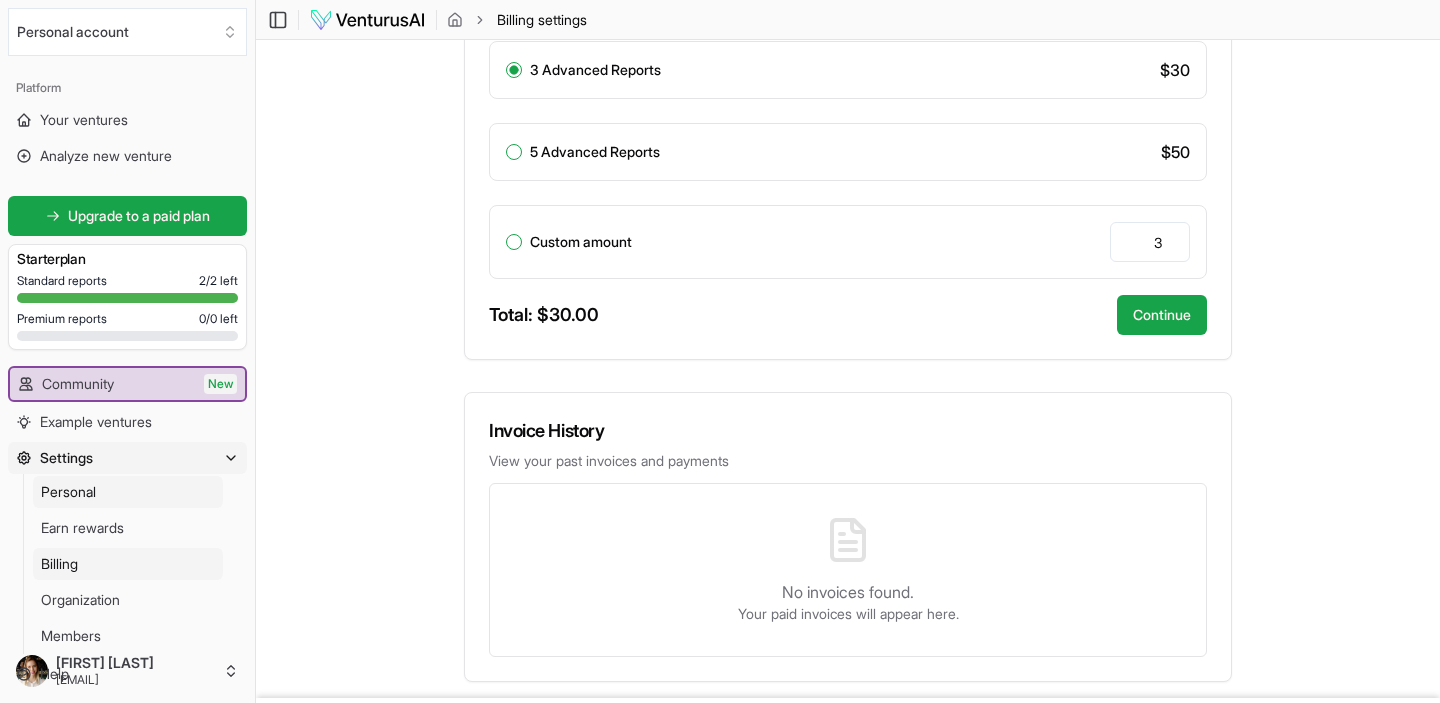 click on "Personal" at bounding box center [128, 492] 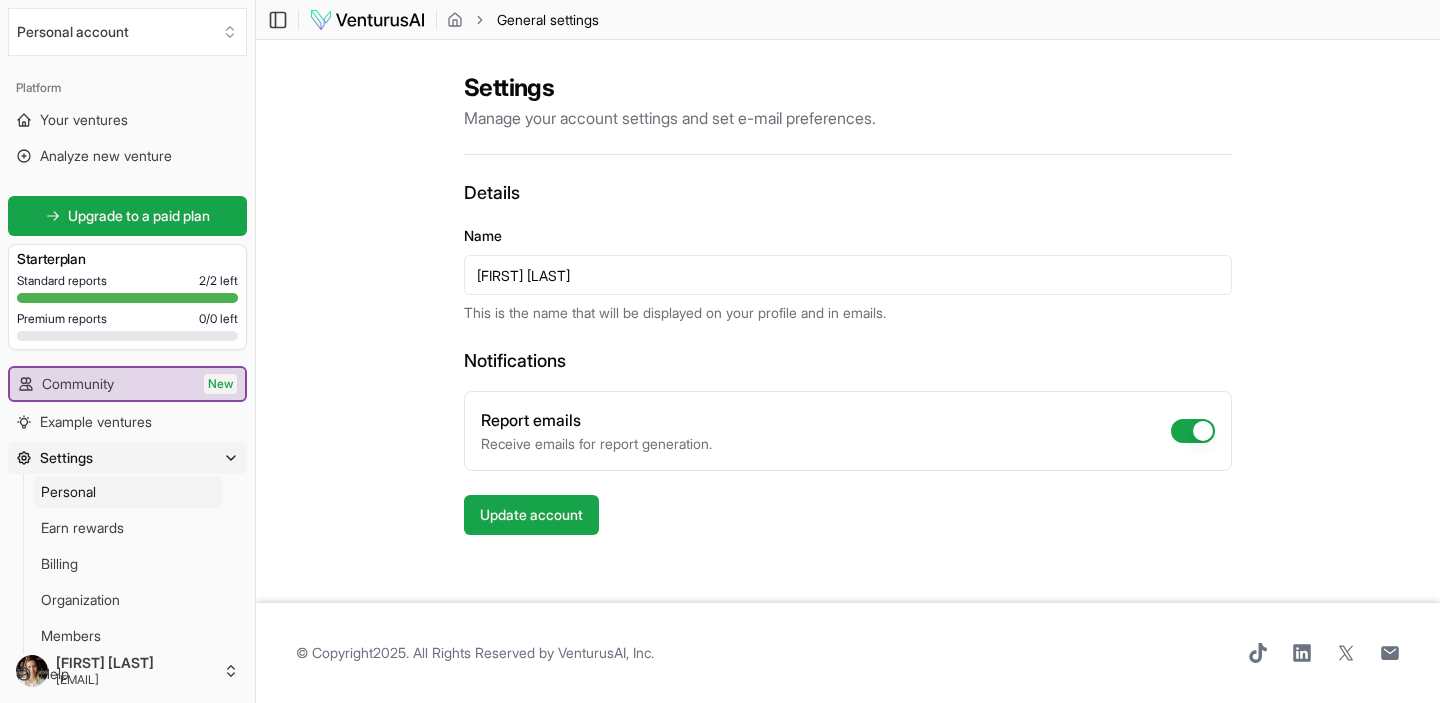 scroll, scrollTop: 0, scrollLeft: 0, axis: both 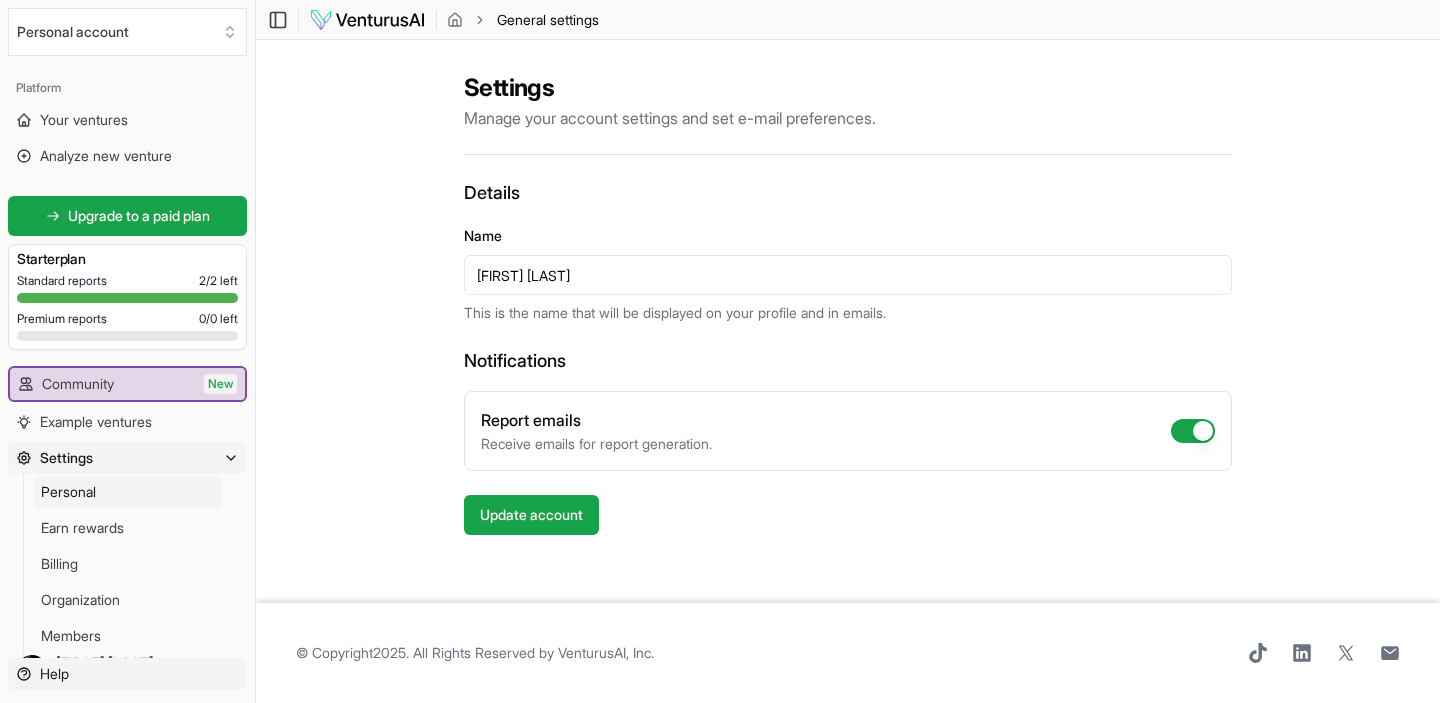 click 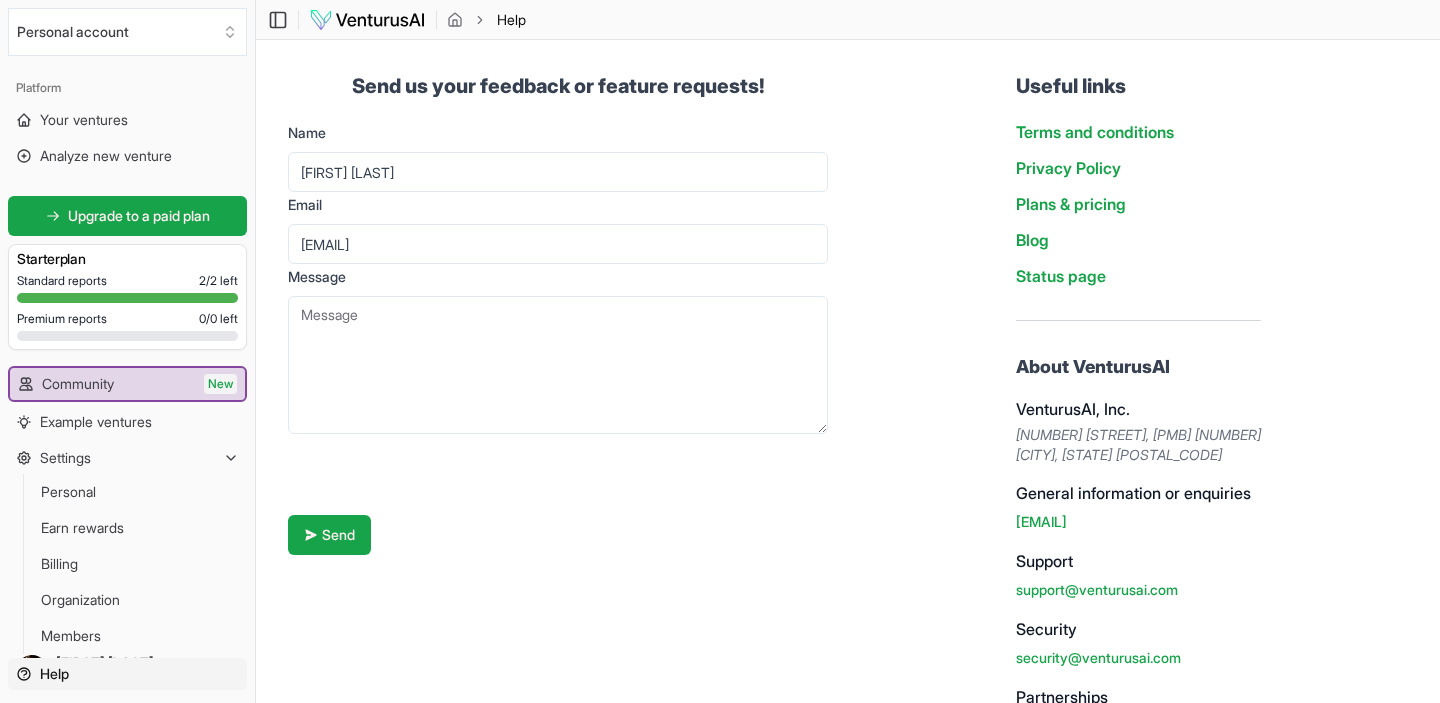 scroll, scrollTop: 166, scrollLeft: 0, axis: vertical 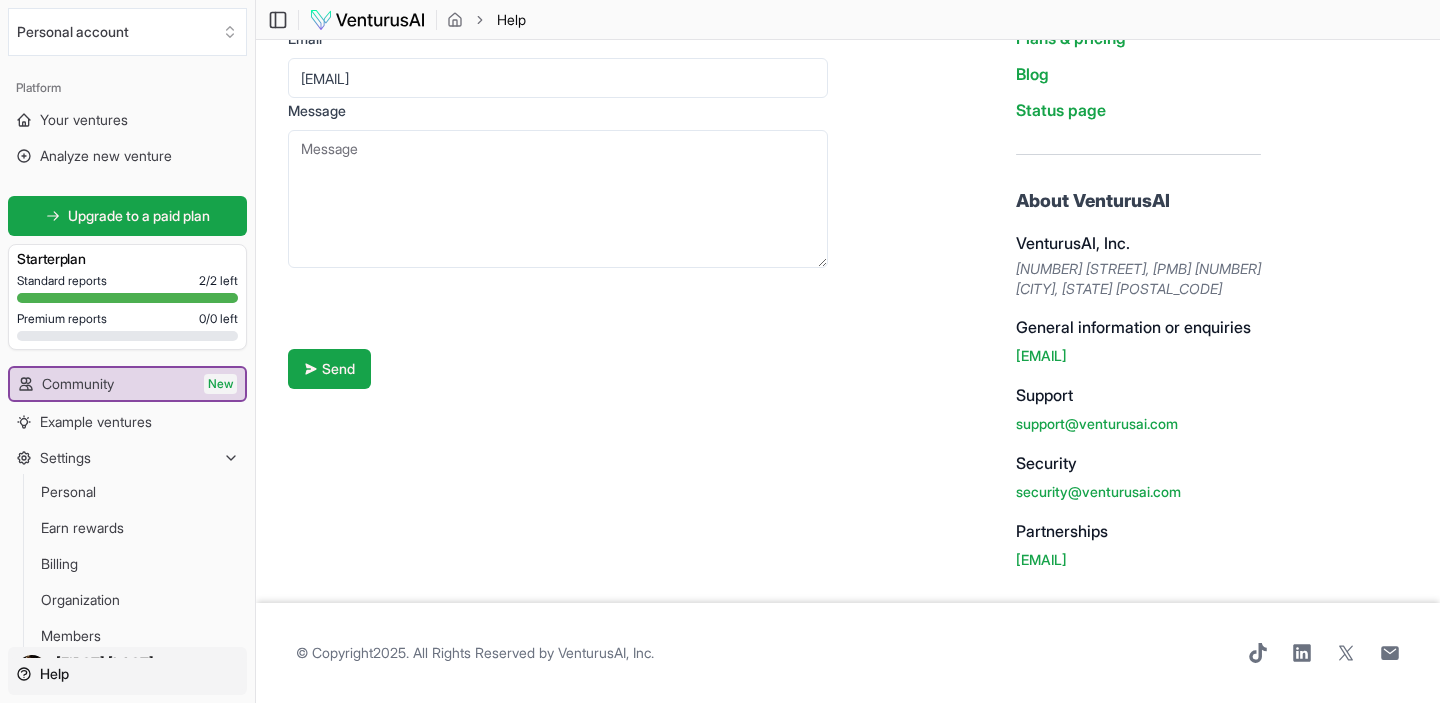 click on "We value your privacy We use cookies to enhance your browsing experience, serve personalized ads or content, and analyze our traffic. By clicking "Accept All", you consent to our use of cookies. Customize    Accept All Customize Consent Preferences   We use cookies to help you navigate efficiently and perform certain functions. You will find detailed information about all cookies under each consent category below. The cookies that are categorized as "Necessary" are stored on your browser as they are essential for enabling the basic functionalities of the site. ...  Show more Necessary Always Active Necessary cookies are required to enable the basic features of this site, such as providing secure log-in or adjusting your consent preferences. These cookies do not store any personally identifiable data. Cookie cookieyes-consent Duration 1 year Description Cookie __cf_bm Duration 1 hour Description This cookie, set by Cloudflare, is used to support Cloudflare Bot Management.  Cookie _cfuvid Duration session lidc" at bounding box center (720, 185) 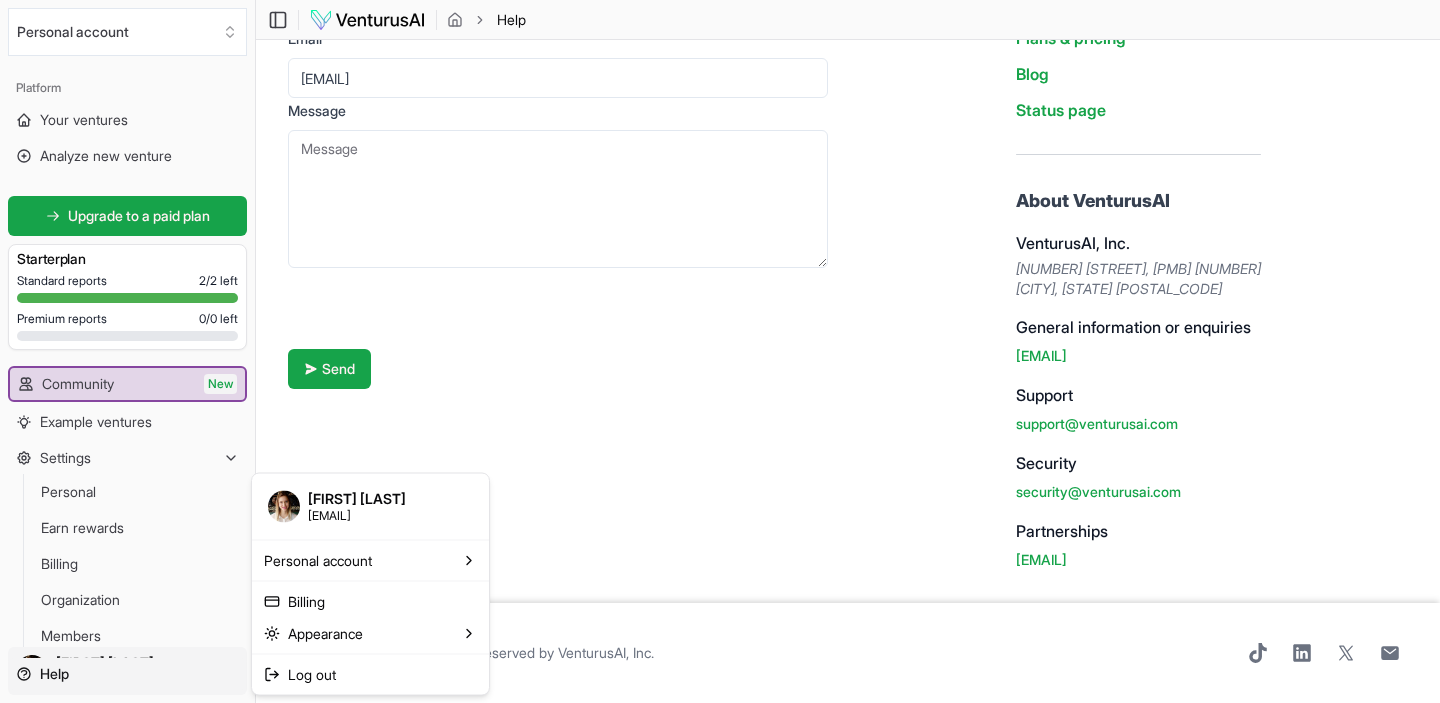 click on "We value your privacy We use cookies to enhance your browsing experience, serve personalized ads or content, and analyze our traffic. By clicking "Accept All", you consent to our use of cookies. Customize    Accept All Customize Consent Preferences   We use cookies to help you navigate efficiently and perform certain functions. You will find detailed information about all cookies under each consent category below. The cookies that are categorized as "Necessary" are stored on your browser as they are essential for enabling the basic functionalities of the site. ...  Show more Necessary Always Active Necessary cookies are required to enable the basic features of this site, such as providing secure log-in or adjusting your consent preferences. These cookies do not store any personally identifiable data. Cookie cookieyes-consent Duration 1 year Description Cookie __cf_bm Duration 1 hour Description This cookie, set by Cloudflare, is used to support Cloudflare Bot Management.  Cookie _cfuvid Duration session lidc" at bounding box center [720, 185] 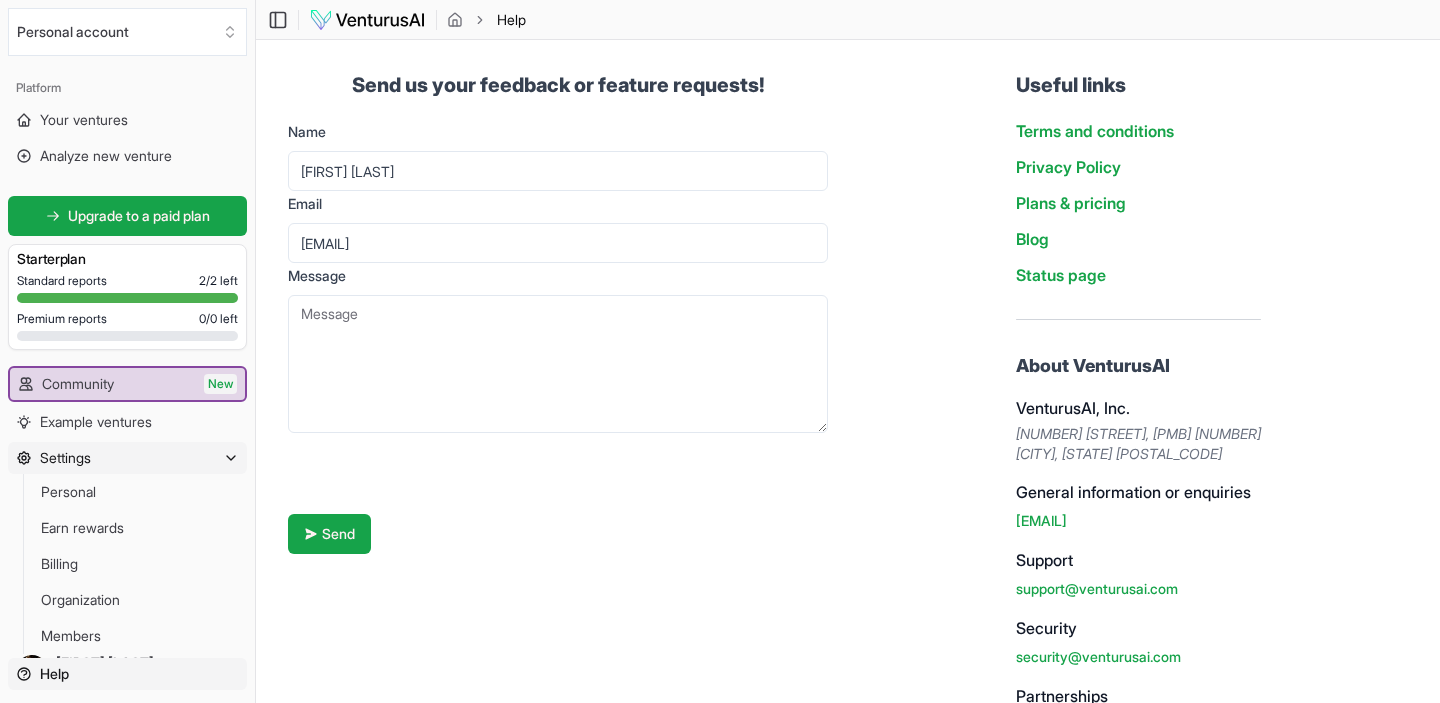 scroll, scrollTop: 0, scrollLeft: 0, axis: both 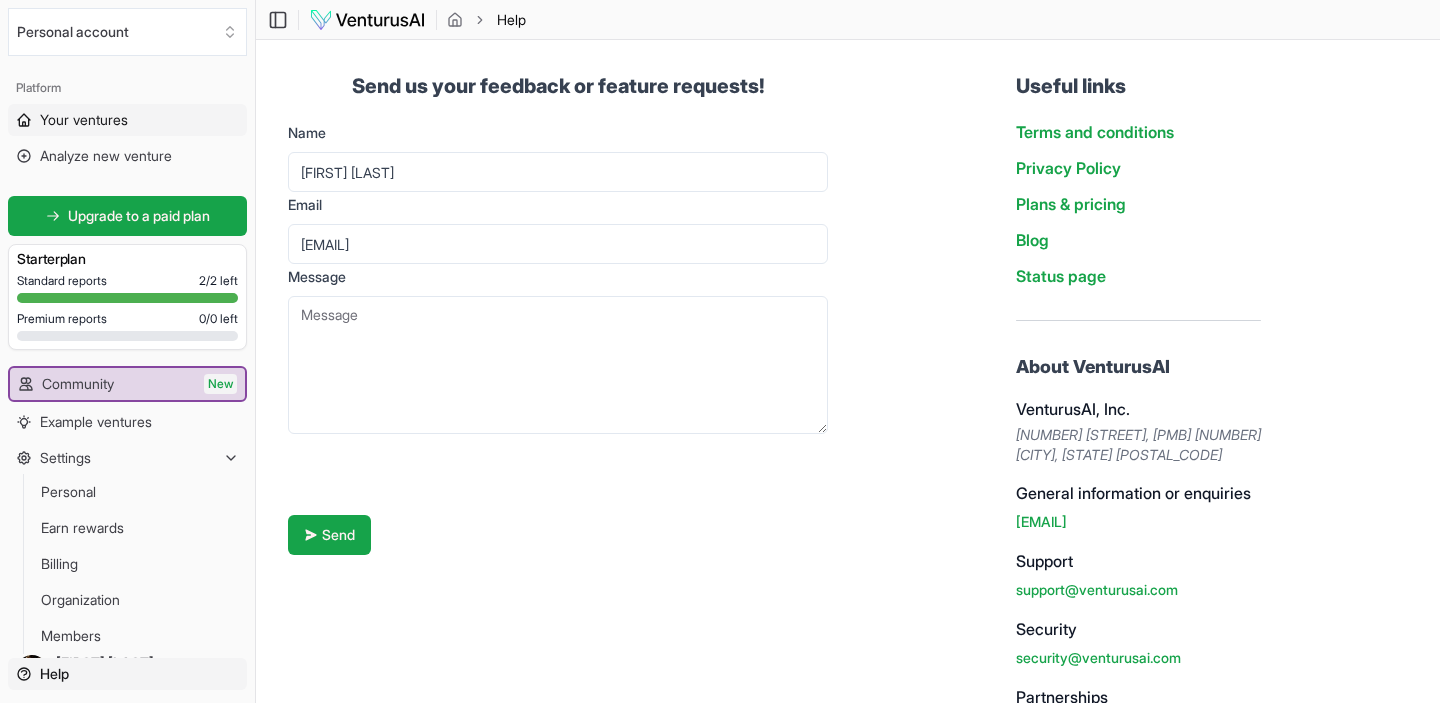 click on "Your ventures" at bounding box center [84, 120] 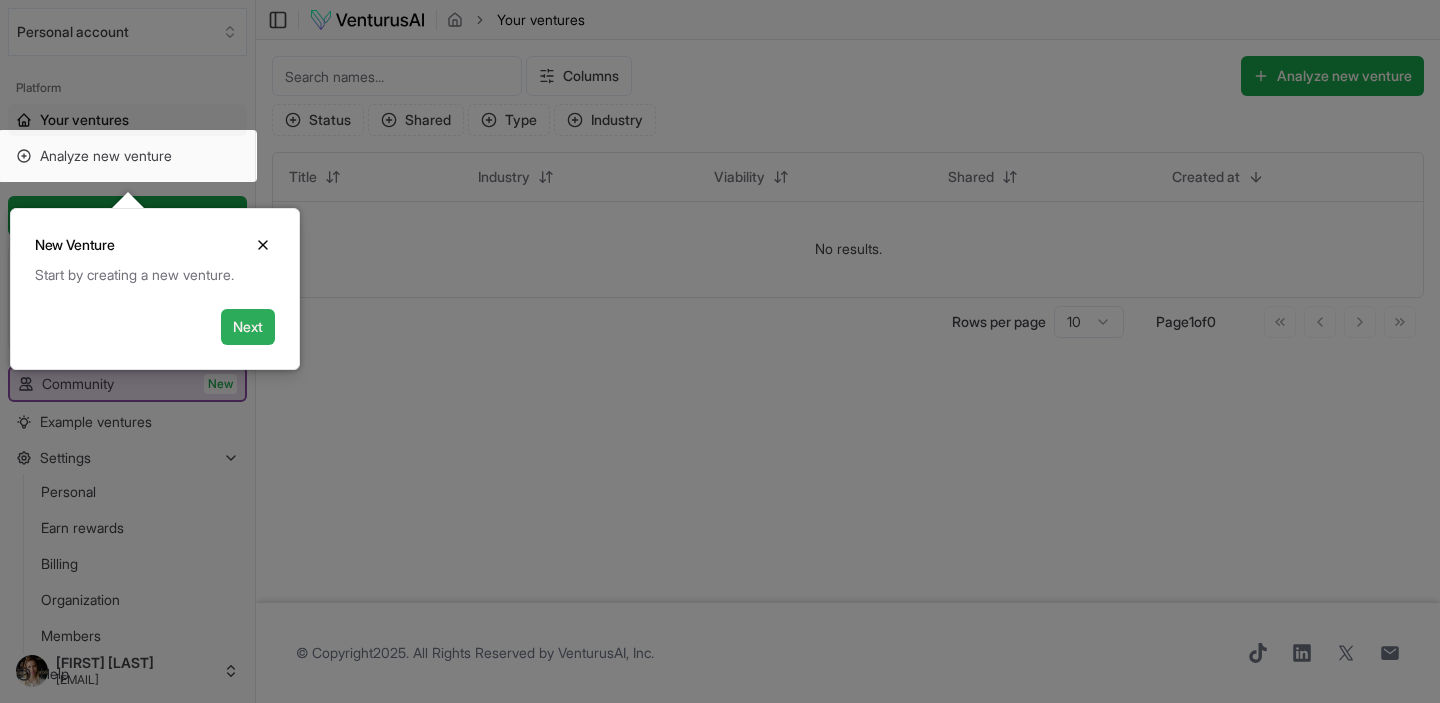 click on "Next" at bounding box center [248, 327] 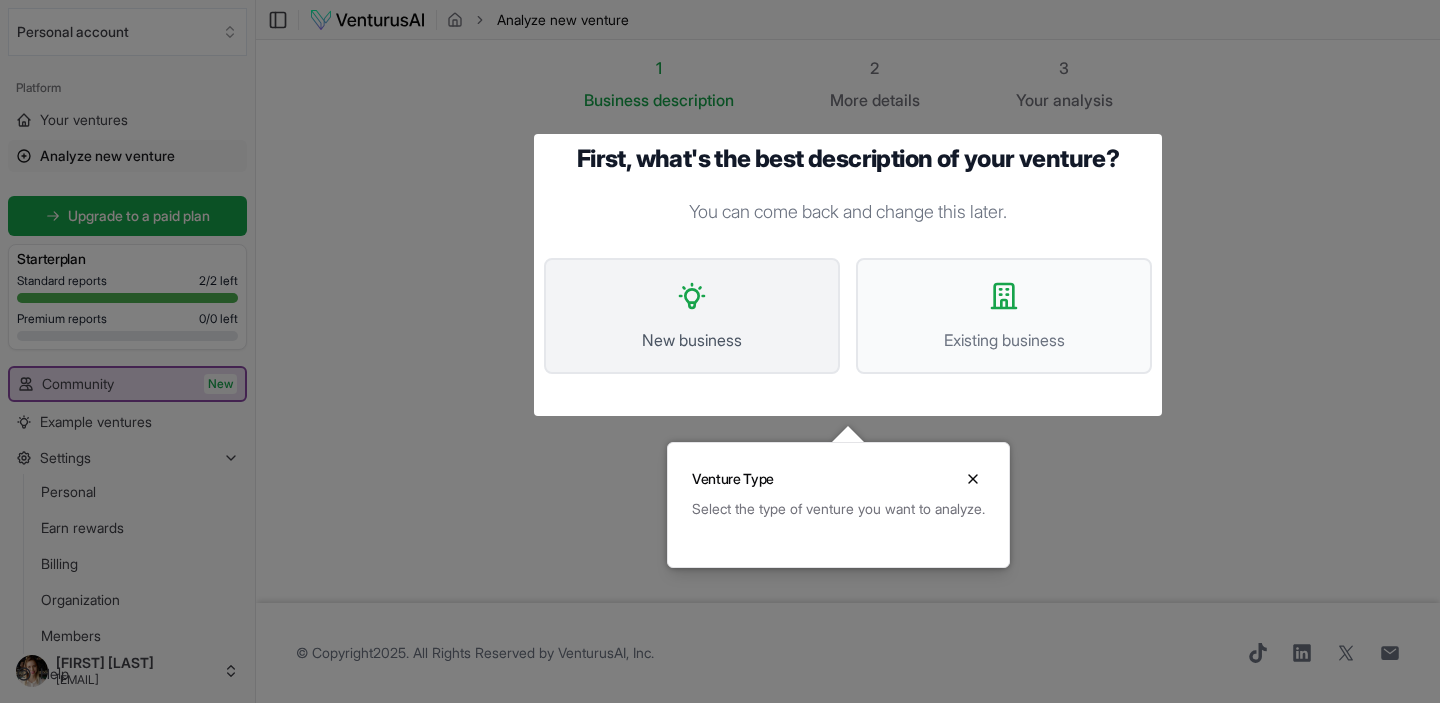 click on "New business" at bounding box center (692, 316) 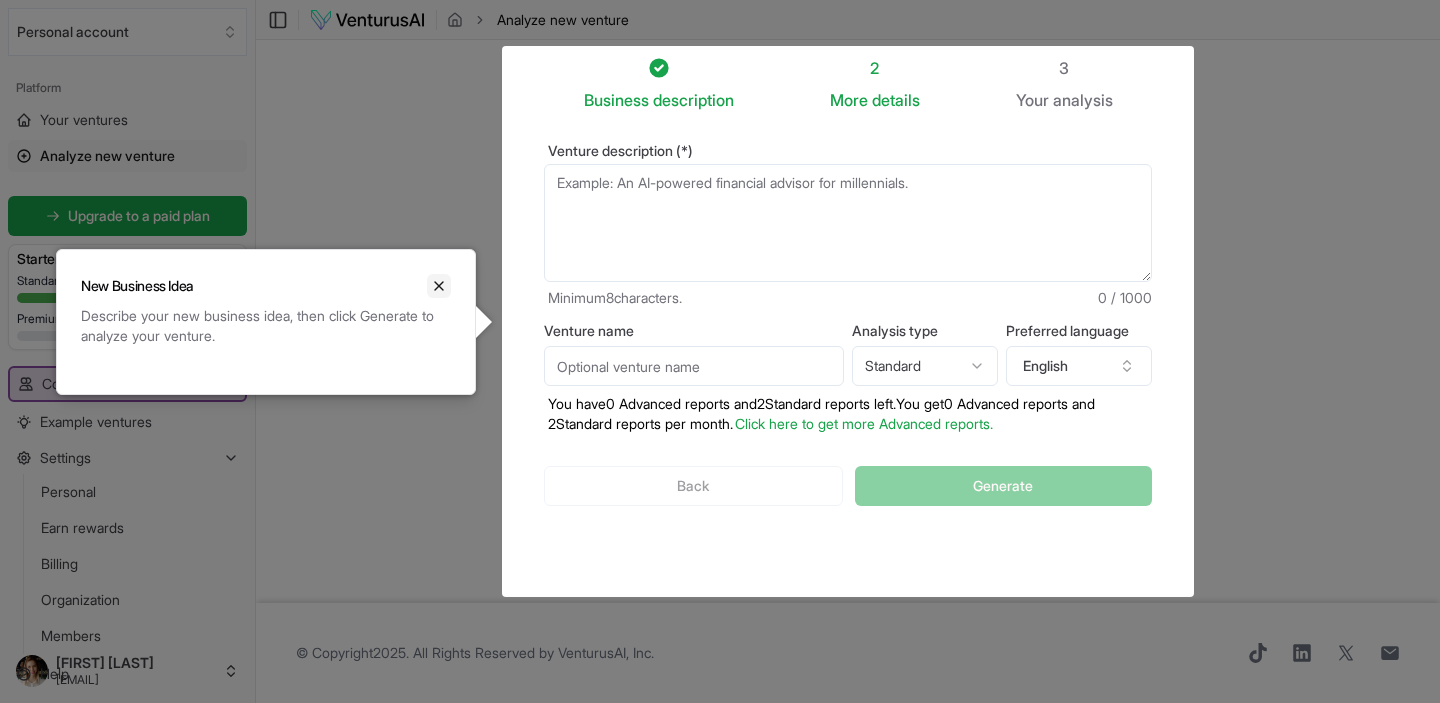 click 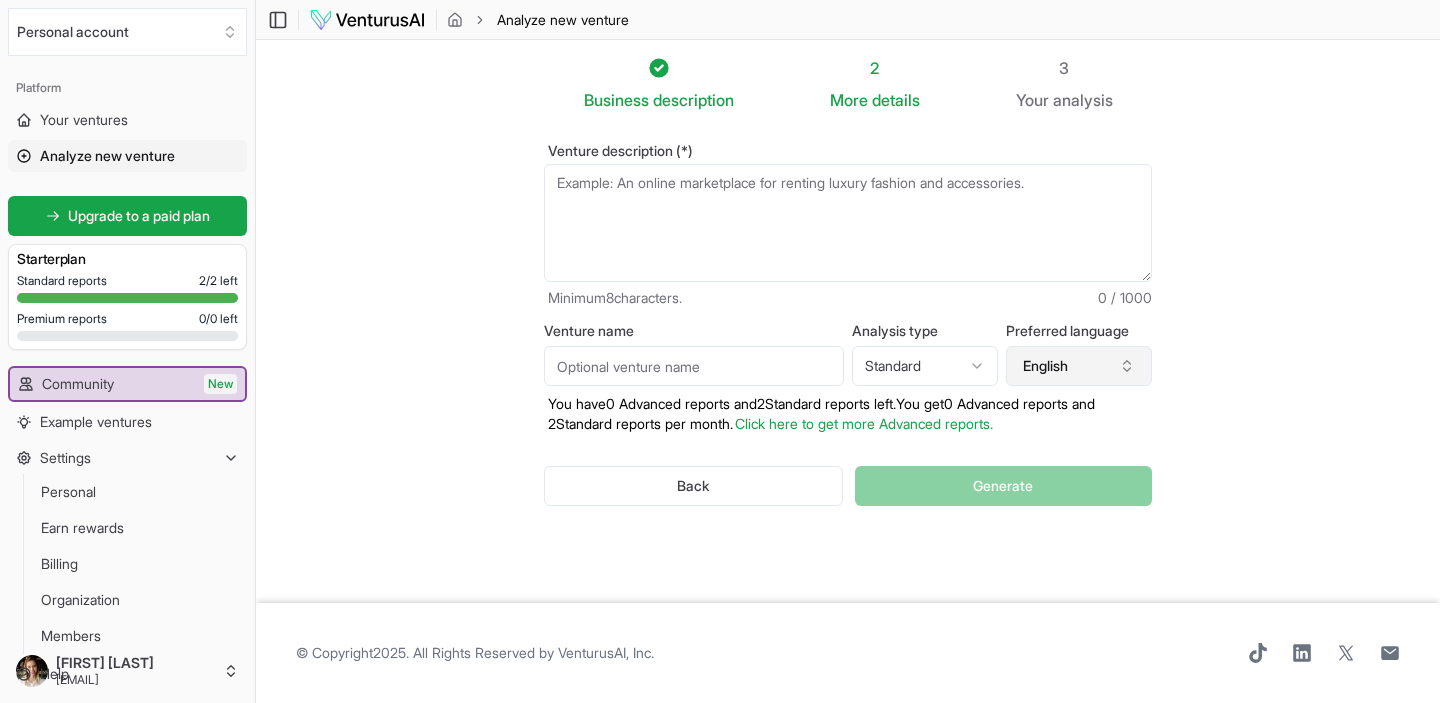 click on "English" at bounding box center [1079, 366] 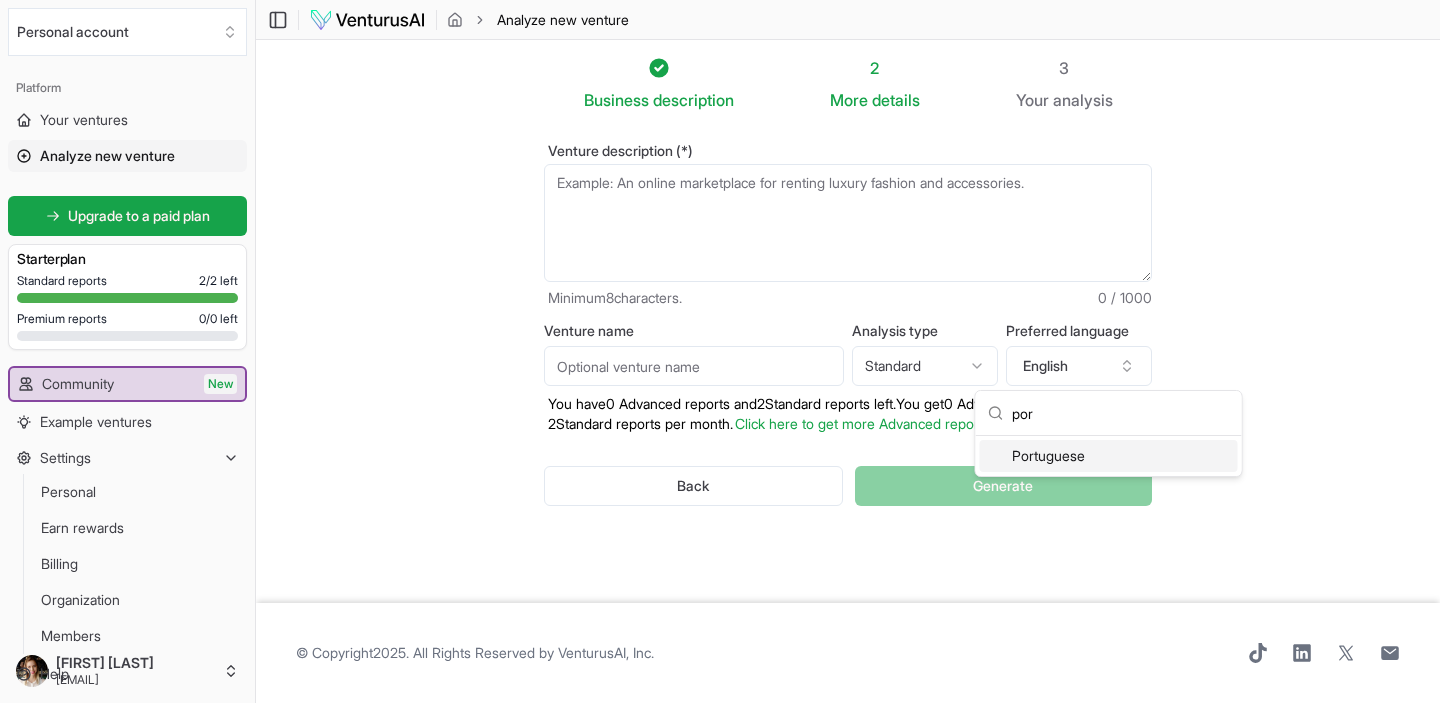 type on "por" 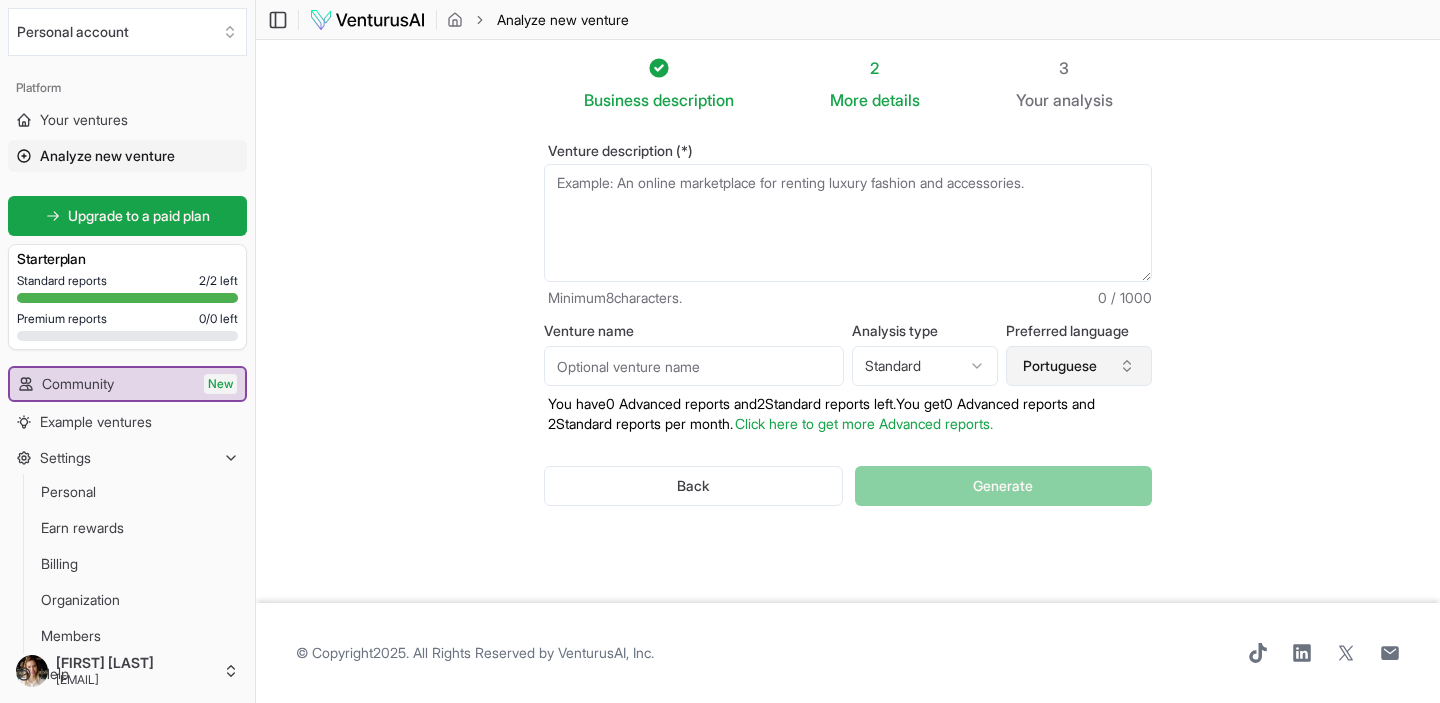 click on "Portuguese" at bounding box center (1079, 366) 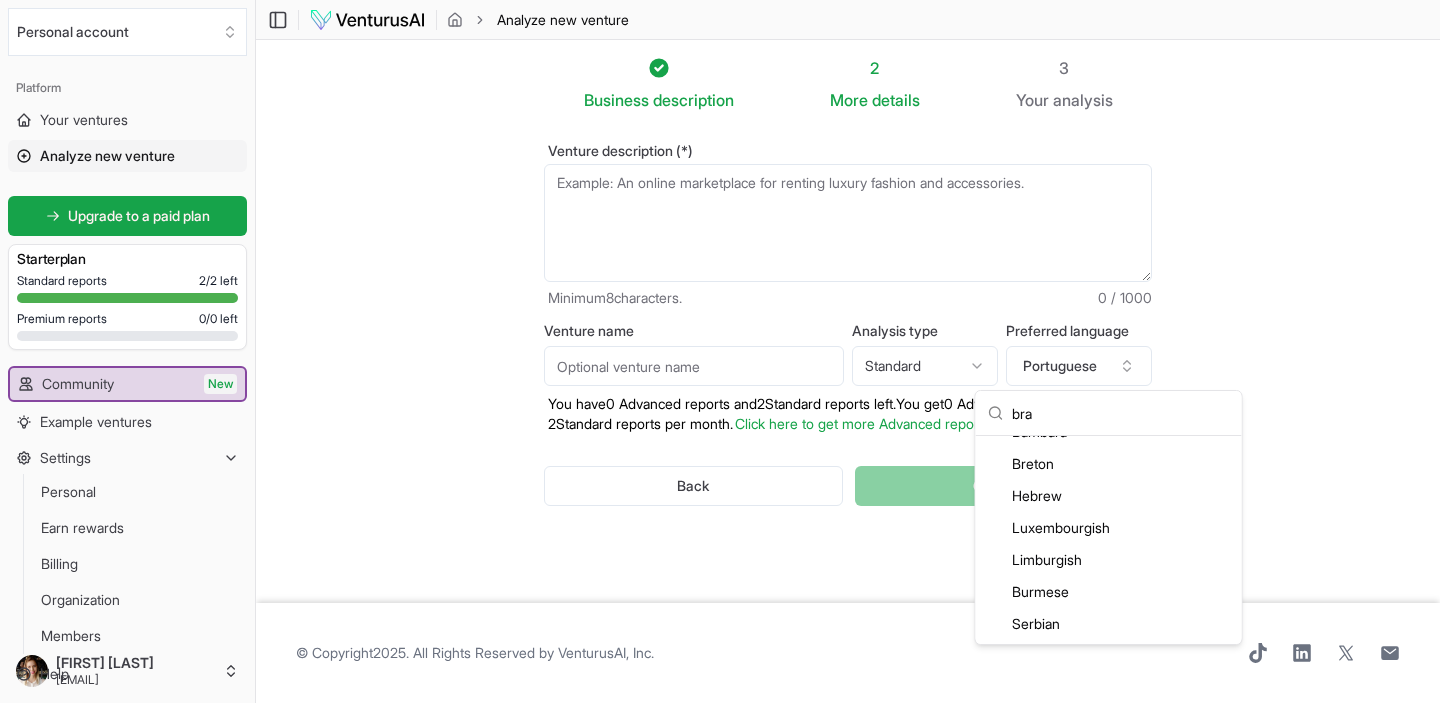 scroll, scrollTop: 0, scrollLeft: 0, axis: both 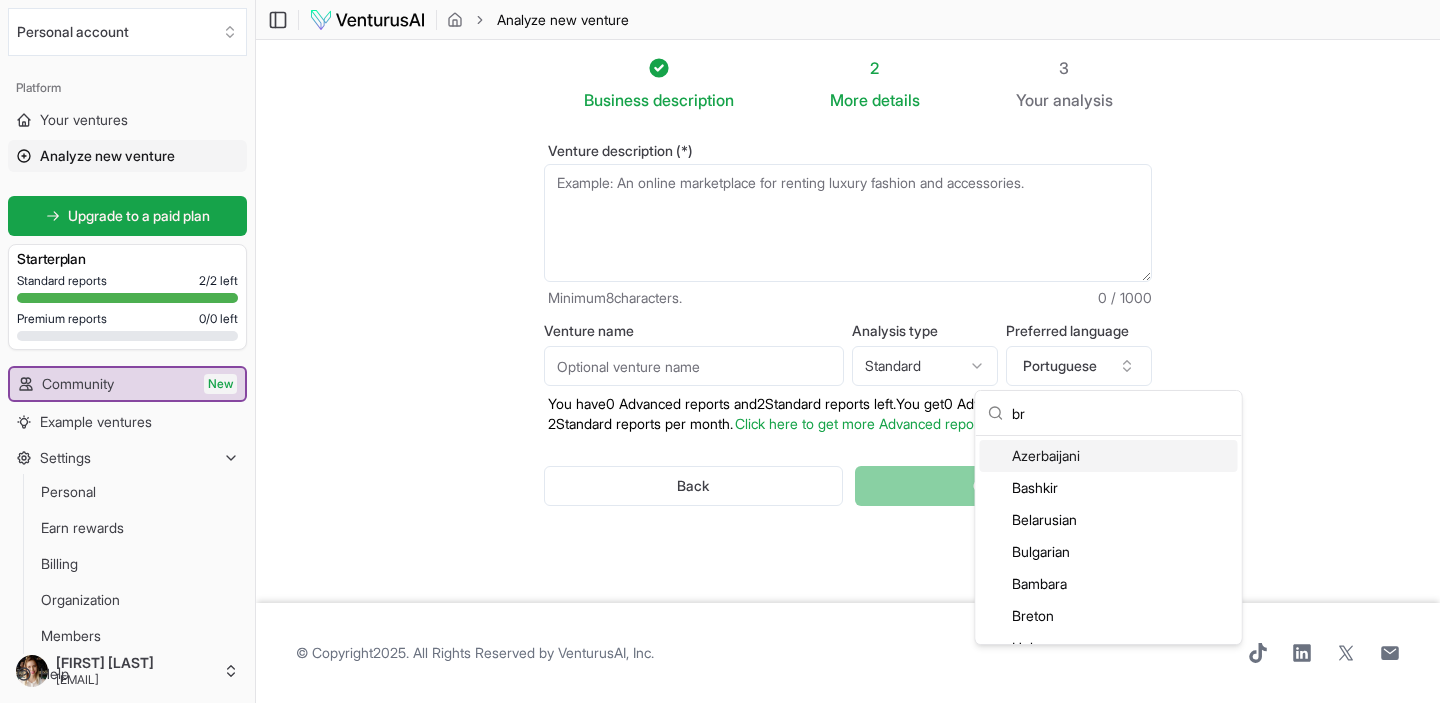 type on "b" 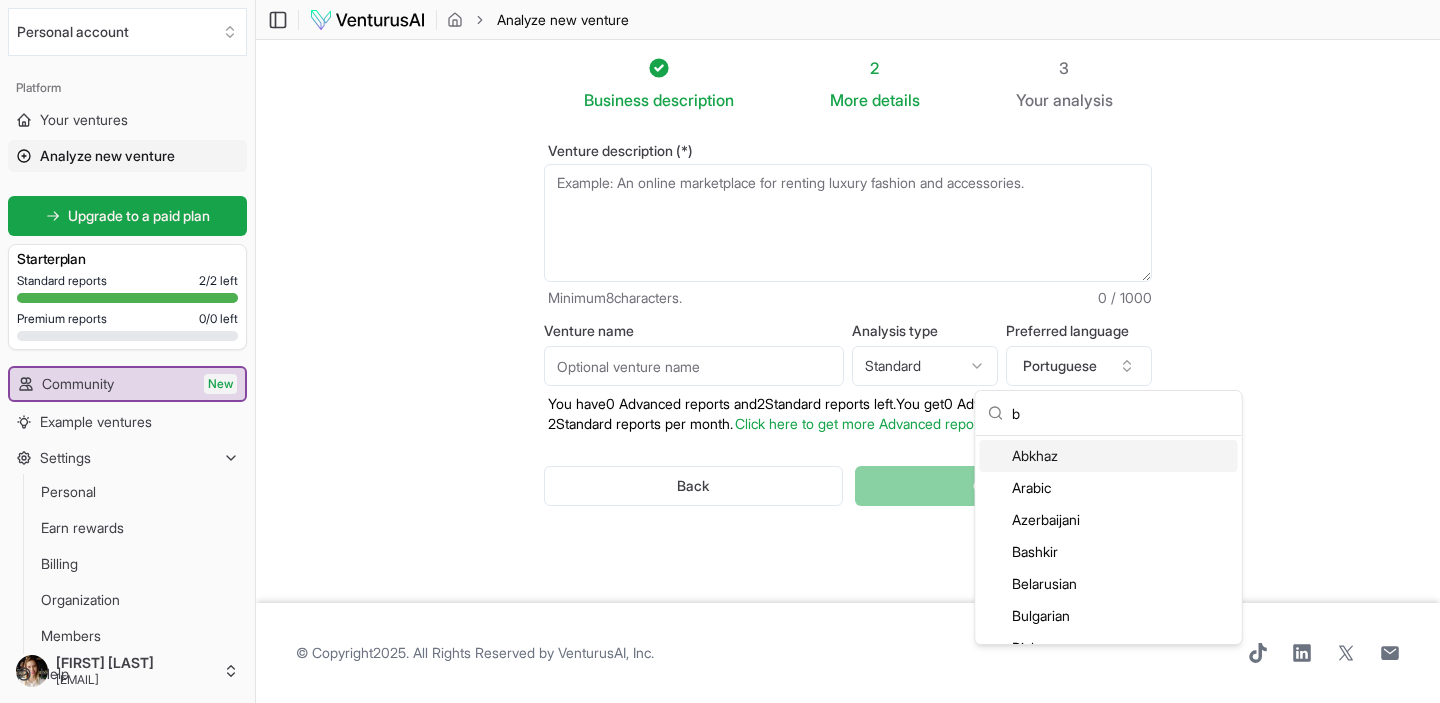 type 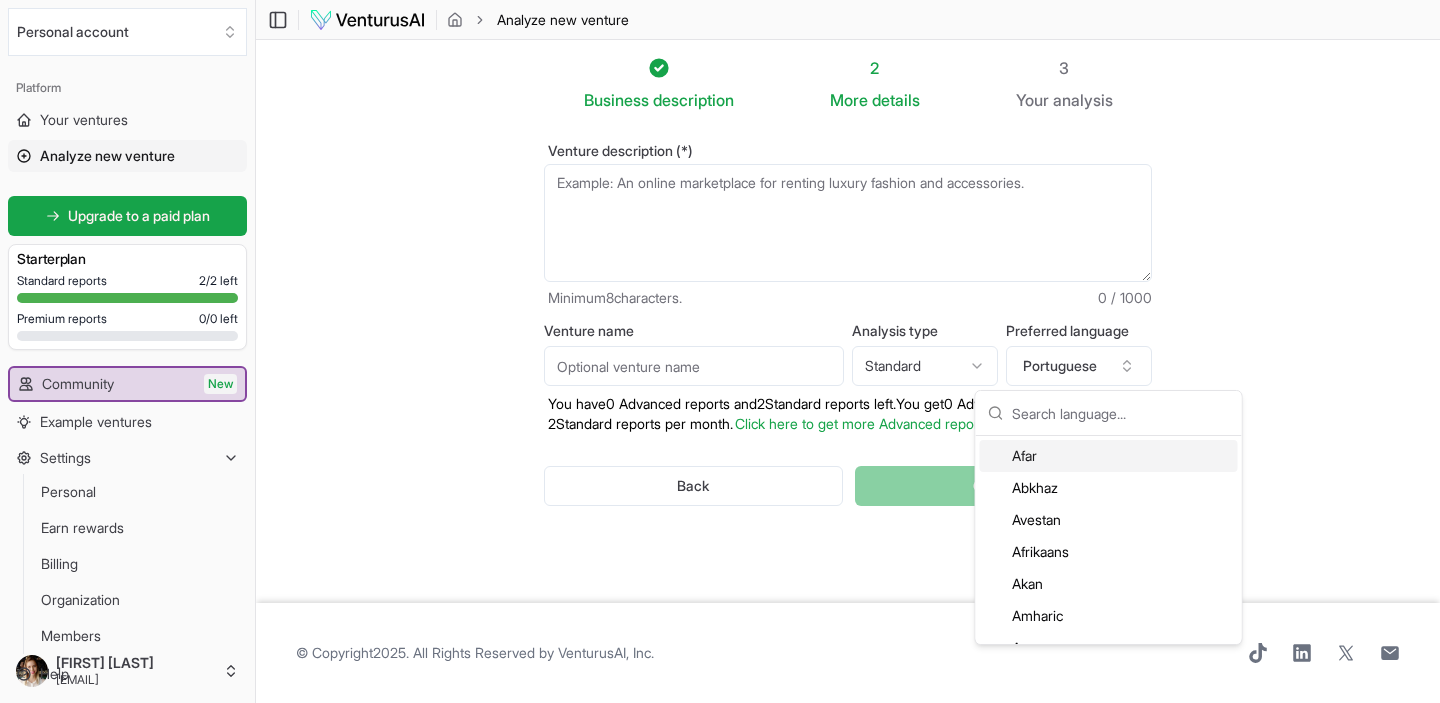 click on "Business   description 2 More   details 3 Your   analysis Venture description (*) Minimum  8  characters. 0 / 1000 Venture name Analysis type Standard Advanced Standard Preferred language Portuguese You have  0   Advanced reports   and  2  Standard reports left.  Y ou get  0   Advanced reports and   2  Standard reports per month. Click here to get more Advanced reports. Back Generate" at bounding box center (848, 321) 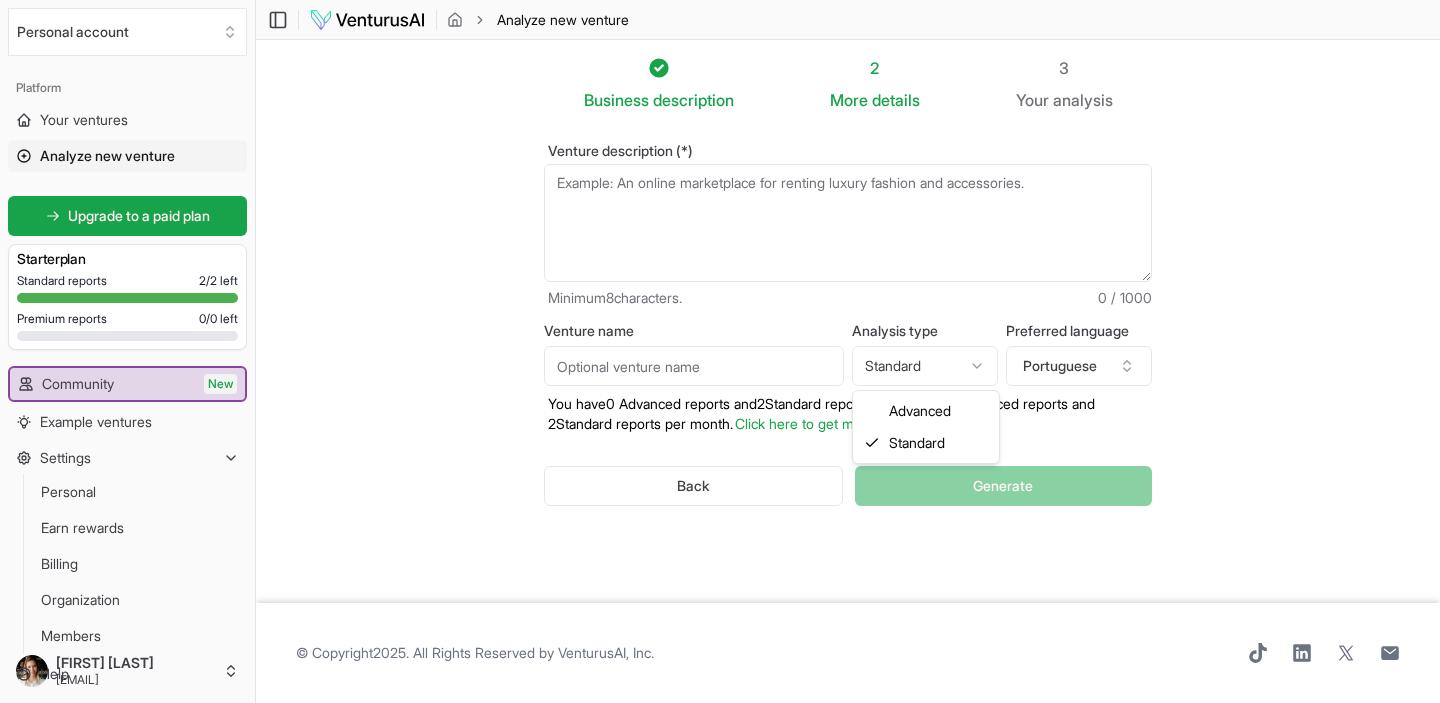 click on "We value your privacy We use cookies to enhance your browsing experience, serve personalized ads or content, and analyze our traffic. By clicking "Accept All", you consent to our use of cookies. Customize    Accept All Customize Consent Preferences   We use cookies to help you navigate efficiently and perform certain functions. You will find detailed information about all cookies under each consent category below. The cookies that are categorized as "Necessary" are stored on your browser as they are essential for enabling the basic functionalities of the site. ...  Show more Necessary Always Active Necessary cookies are required to enable the basic features of this site, such as providing secure log-in or adjusting your consent preferences. These cookies do not store any personally identifiable data. Cookie cookieyes-consent Duration 1 year Description Cookie __cf_bm Duration 1 hour Description This cookie, set by Cloudflare, is used to support Cloudflare Bot Management.  Cookie _cfuvid Duration session lidc" at bounding box center (720, 351) 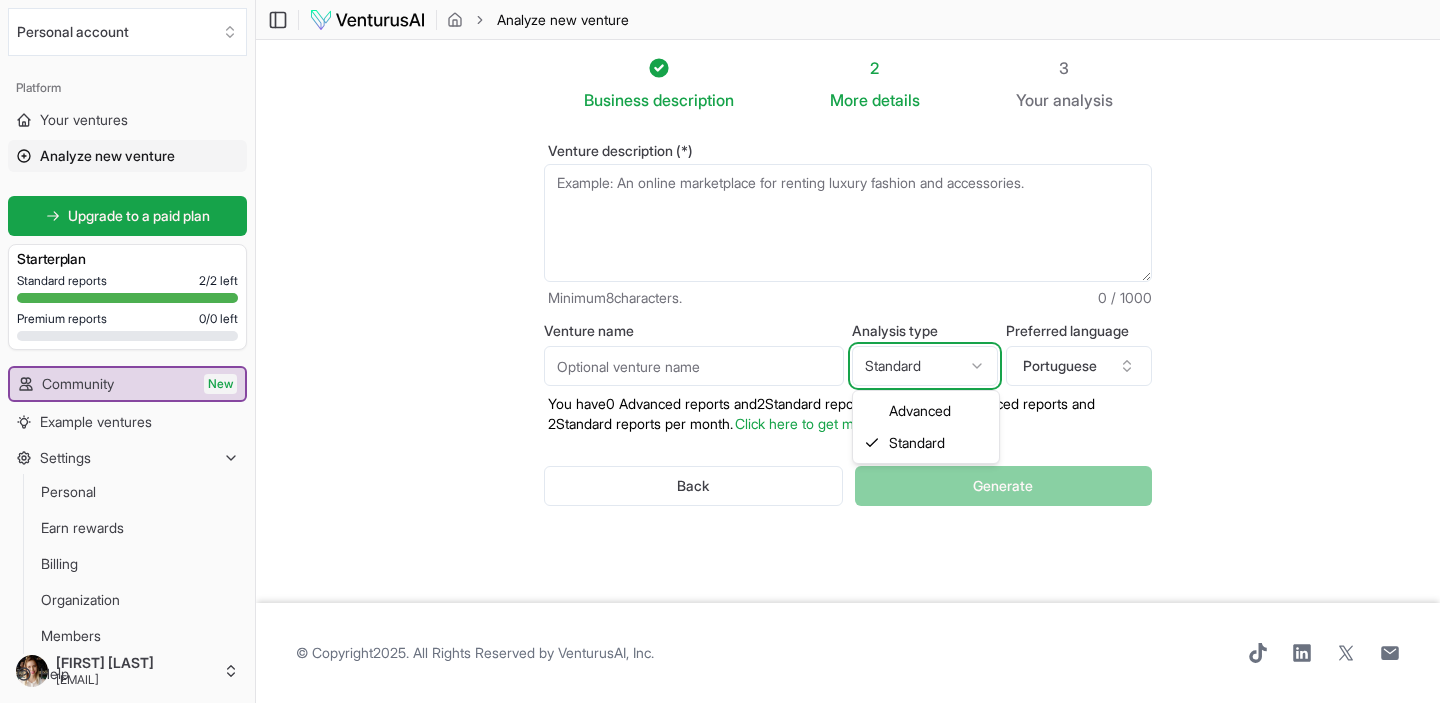 click on "We value your privacy We use cookies to enhance your browsing experience, serve personalized ads or content, and analyze our traffic. By clicking "Accept All", you consent to our use of cookies. Customize    Accept All Customize Consent Preferences   We use cookies to help you navigate efficiently and perform certain functions. You will find detailed information about all cookies under each consent category below. The cookies that are categorized as "Necessary" are stored on your browser as they are essential for enabling the basic functionalities of the site. ...  Show more Necessary Always Active Necessary cookies are required to enable the basic features of this site, such as providing secure log-in or adjusting your consent preferences. These cookies do not store any personally identifiable data. Cookie cookieyes-consent Duration 1 year Description Cookie __cf_bm Duration 1 hour Description This cookie, set by Cloudflare, is used to support Cloudflare Bot Management.  Cookie _cfuvid Duration session lidc" at bounding box center (720, 351) 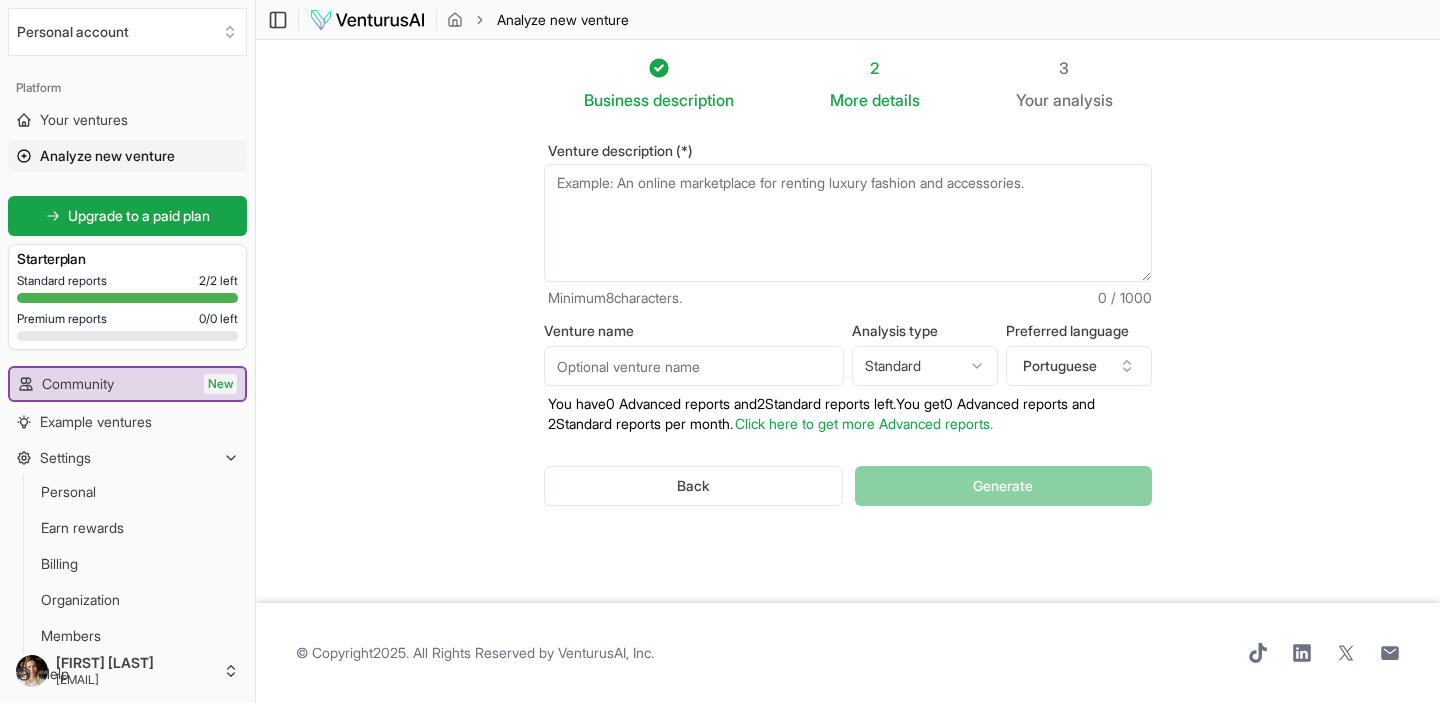 click on "Venture name" at bounding box center [694, 366] 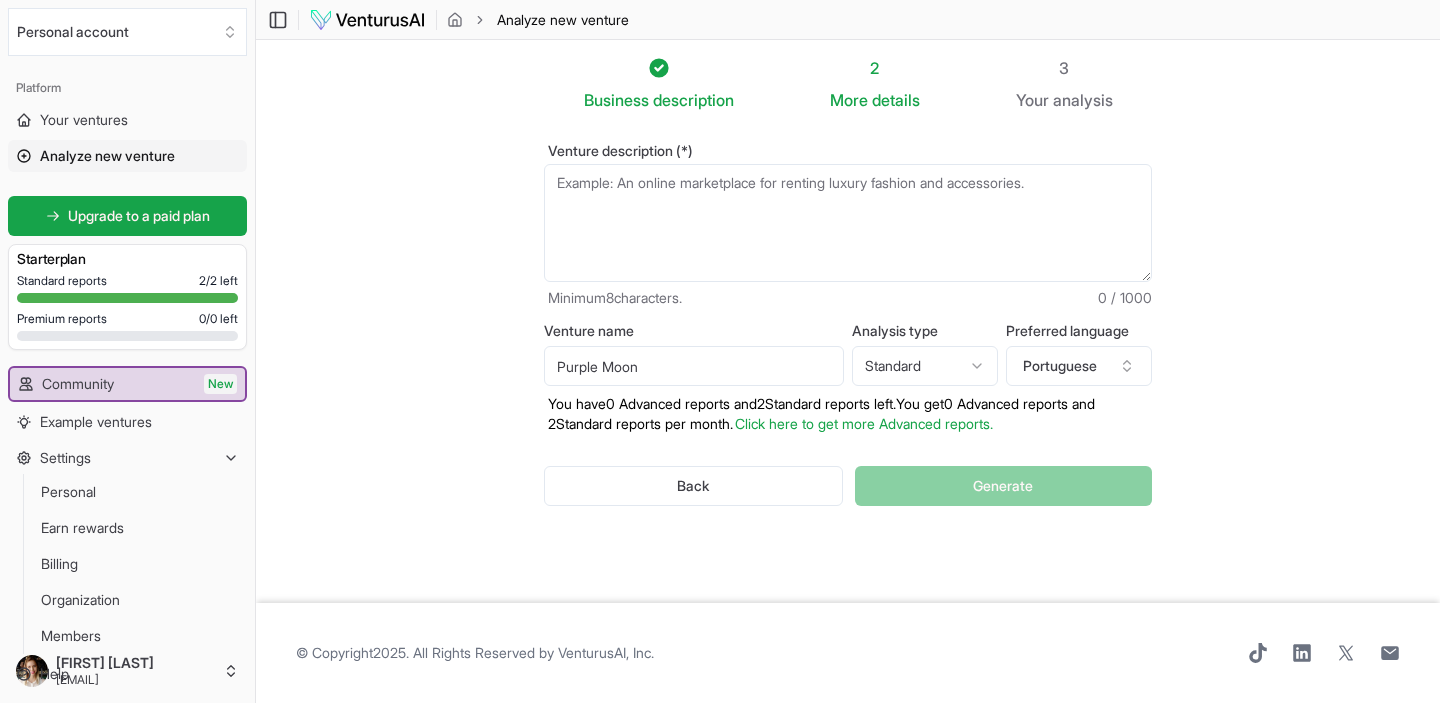 type on "Purple Moon" 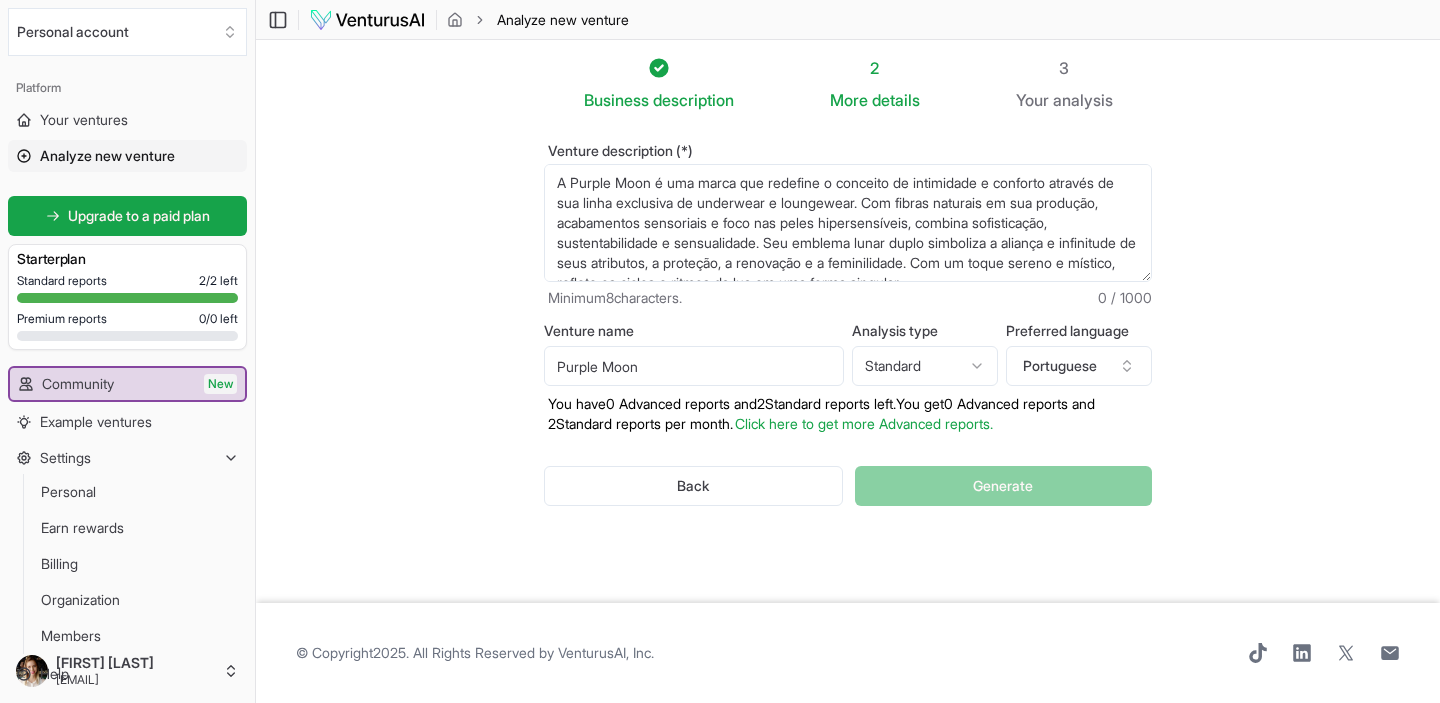 scroll, scrollTop: 10, scrollLeft: 0, axis: vertical 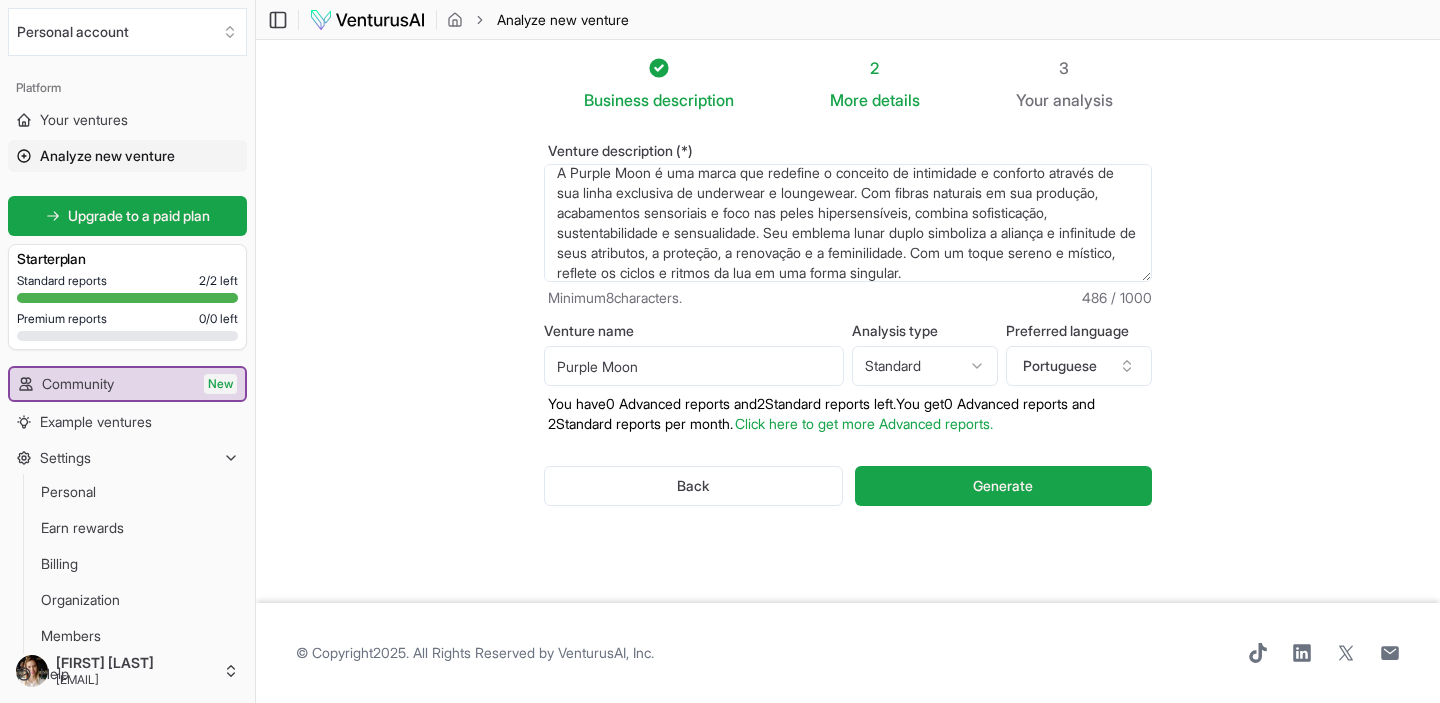 type on "A Purple Moon é uma marca que redefine o conceito de intimidade e conforto através de sua linha exclusiva de underwear e loungewear. Com fibras naturais em sua produção, acabamentos sensoriais e foco nas peles hipersensíveis, combina sofisticação, sustentabilidade e sensualidade. Seu emblema lunar duplo simboliza a aliança e infinitude de seus atributos, a proteção, a renovação e a feminilidade. Com um toque sereno e místico, reflete os ciclos e ritmos da lua em uma forma singular." 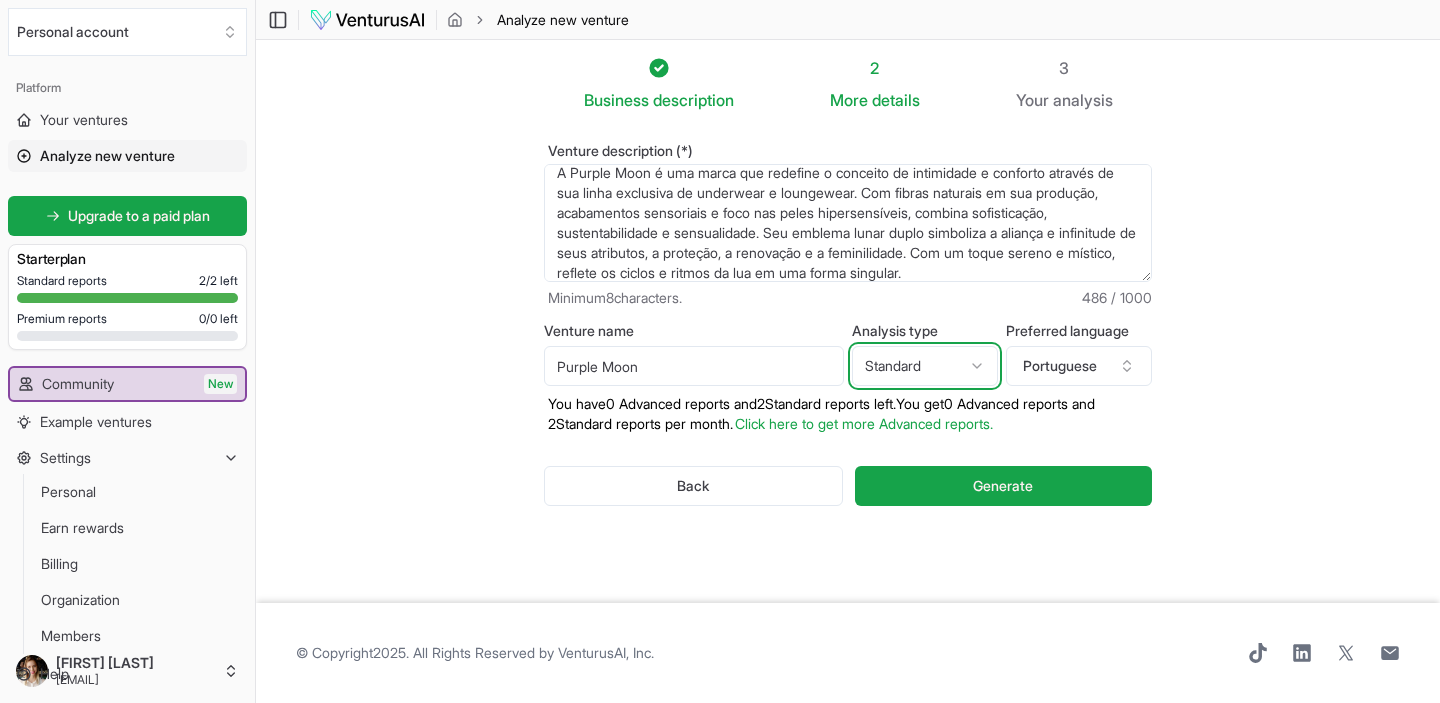 click on "We value your privacy We use cookies to enhance your browsing experience, serve personalized ads or content, and analyze our traffic. By clicking "Accept All", you consent to our use of cookies. Customize    Accept All Customize Consent Preferences   We use cookies to help you navigate efficiently and perform certain functions. You will find detailed information about all cookies under each consent category below. The cookies that are categorized as "Necessary" are stored on your browser as they are essential for enabling the basic functionalities of the site. ...  Show more Necessary Always Active Necessary cookies are required to enable the basic features of this site, such as providing secure log-in or adjusting your consent preferences. These cookies do not store any personally identifiable data. Cookie cookieyes-consent Duration 1 year Description Cookie __cf_bm Duration 1 hour Description This cookie, set by Cloudflare, is used to support Cloudflare Bot Management.  Cookie _cfuvid Duration session lidc" at bounding box center [720, 351] 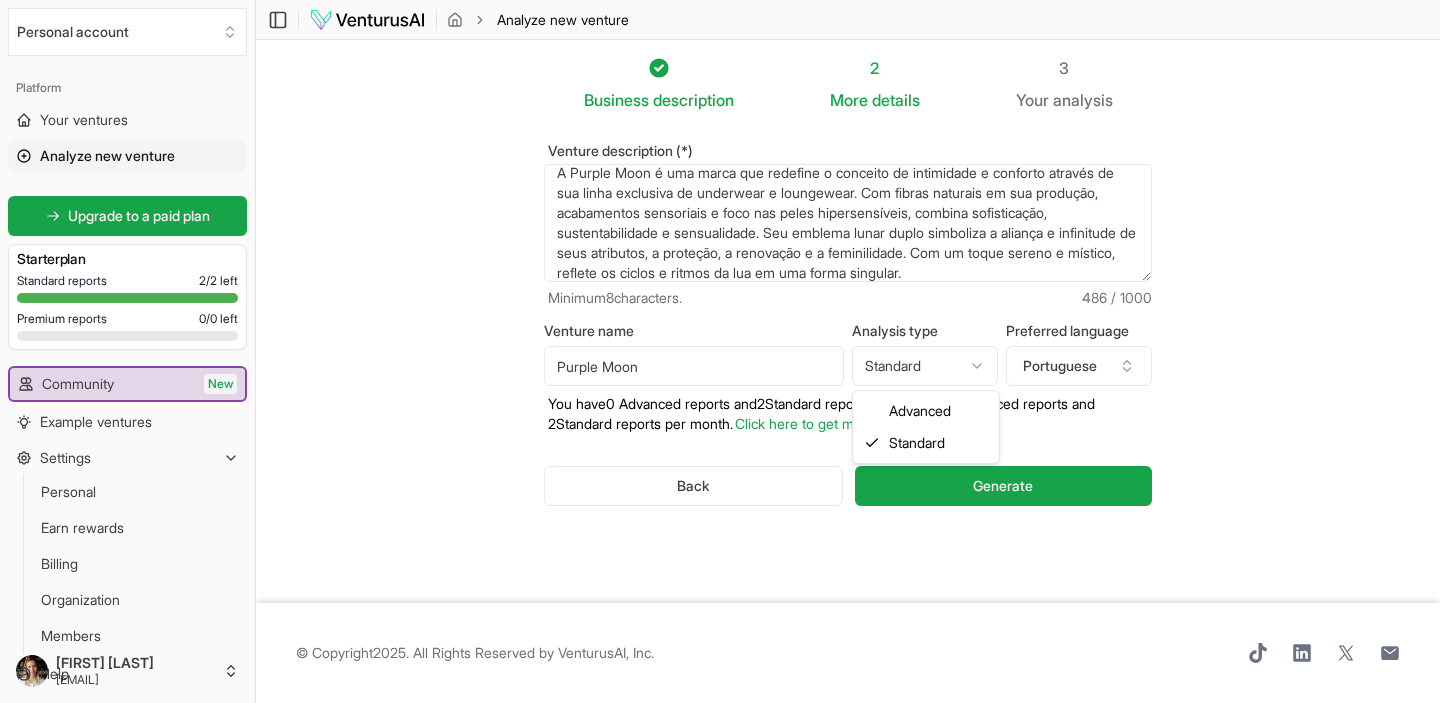 click on "We value your privacy We use cookies to enhance your browsing experience, serve personalized ads or content, and analyze our traffic. By clicking "Accept All", you consent to our use of cookies. Customize    Accept All Customize Consent Preferences   We use cookies to help you navigate efficiently and perform certain functions. You will find detailed information about all cookies under each consent category below. The cookies that are categorized as "Necessary" are stored on your browser as they are essential for enabling the basic functionalities of the site. ...  Show more Necessary Always Active Necessary cookies are required to enable the basic features of this site, such as providing secure log-in or adjusting your consent preferences. These cookies do not store any personally identifiable data. Cookie cookieyes-consent Duration 1 year Description Cookie __cf_bm Duration 1 hour Description This cookie, set by Cloudflare, is used to support Cloudflare Bot Management.  Cookie _cfuvid Duration session lidc" at bounding box center [720, 351] 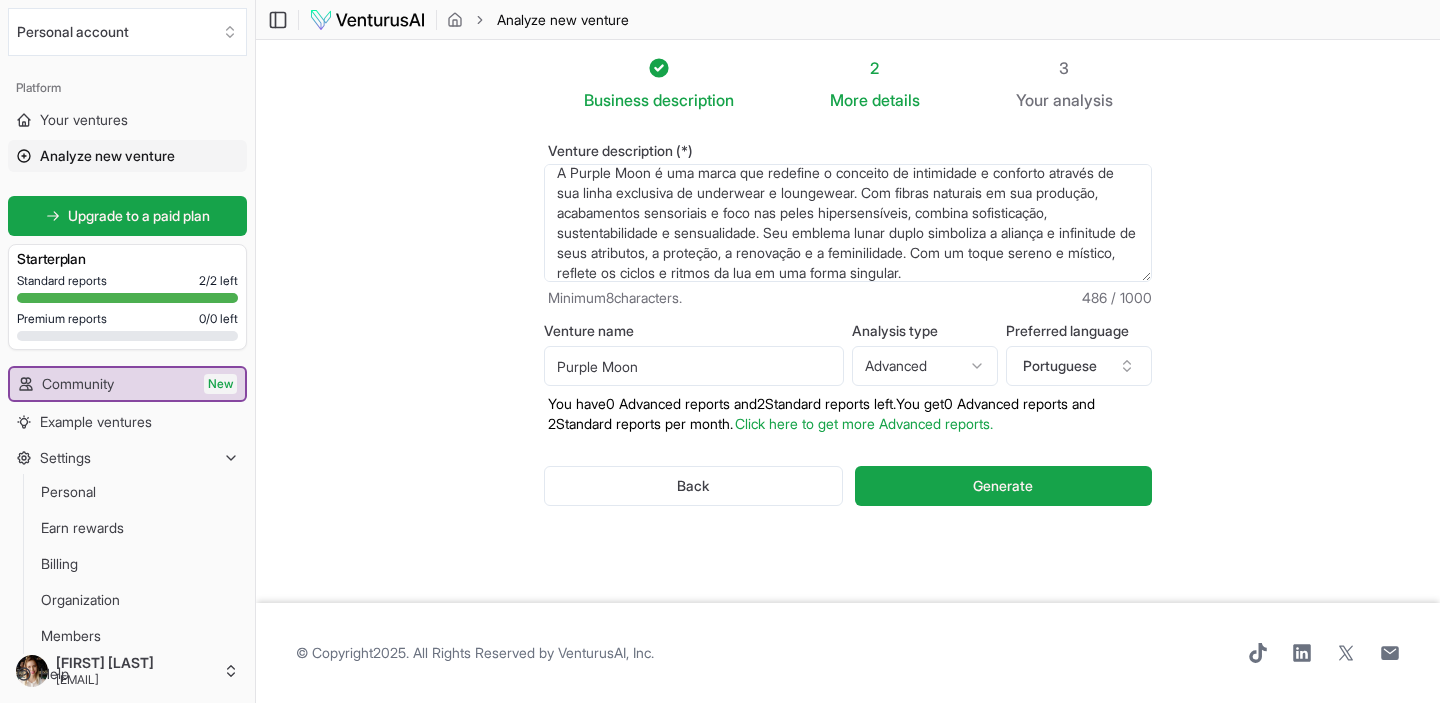 click on "Business   description 2 More   details 3 Your   analysis Venture description (*) A Purple Moon é uma marca que redefine o conceito de intimidade e conforto através de sua linha exclusiva de underwear e loungewear. Com fibras naturais em sua produção, acabamentos sensoriais e foco nas peles hipersensíveis, combina sofisticação, sustentabilidade e sensualidade. Seu emblema lunar duplo simboliza a aliança e infinitude de seus atributos, a proteção, a renovação e a feminilidade. Com um toque sereno e místico, reflete os ciclos e ritmos da lua em uma forma singular. Minimum  8  characters. 486 / 1000 Venture name Purple Moon Analysis type Advanced Advanced Standard Preferred language Portuguese You have  0   Advanced reports   and  2  Standard reports left.  Y ou get  0   Advanced reports and   2  Standard reports per month. Click here to get more Advanced reports. Back Generate" at bounding box center [848, 321] 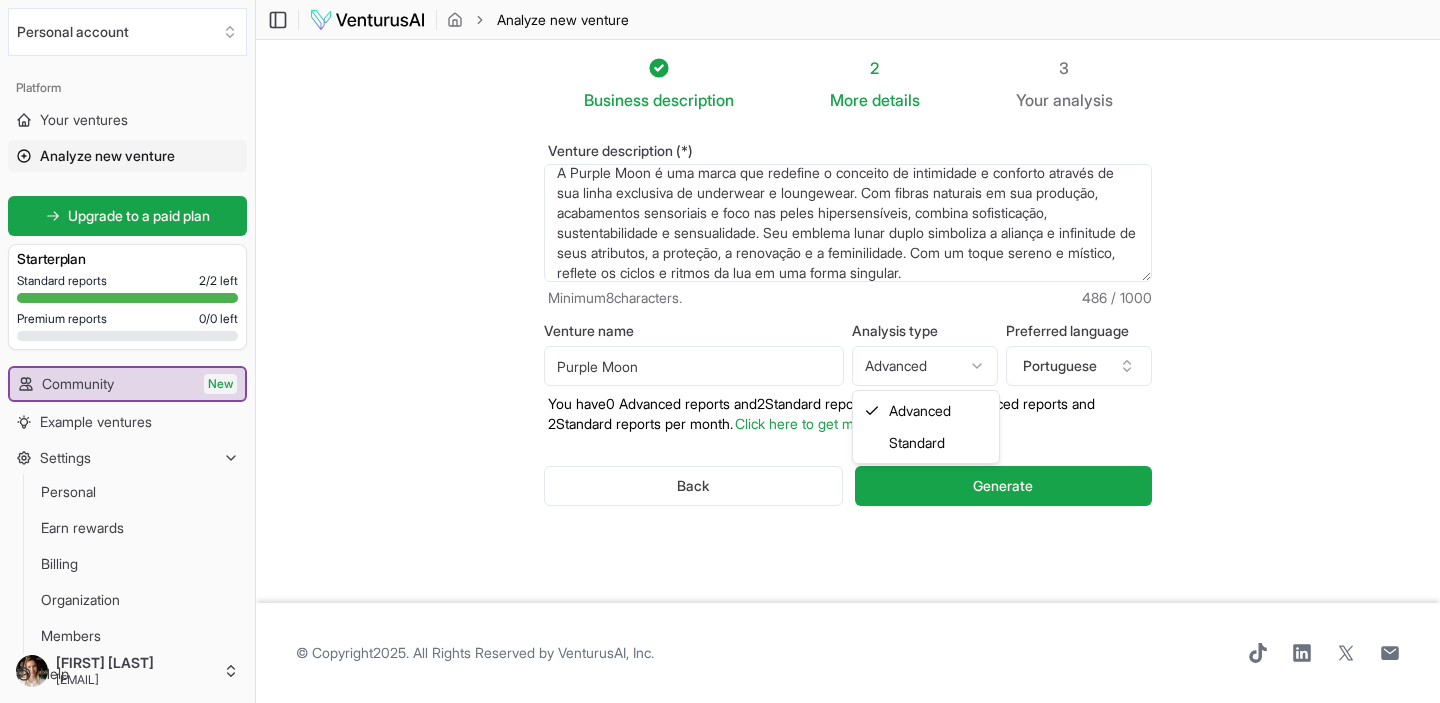 select on "standard" 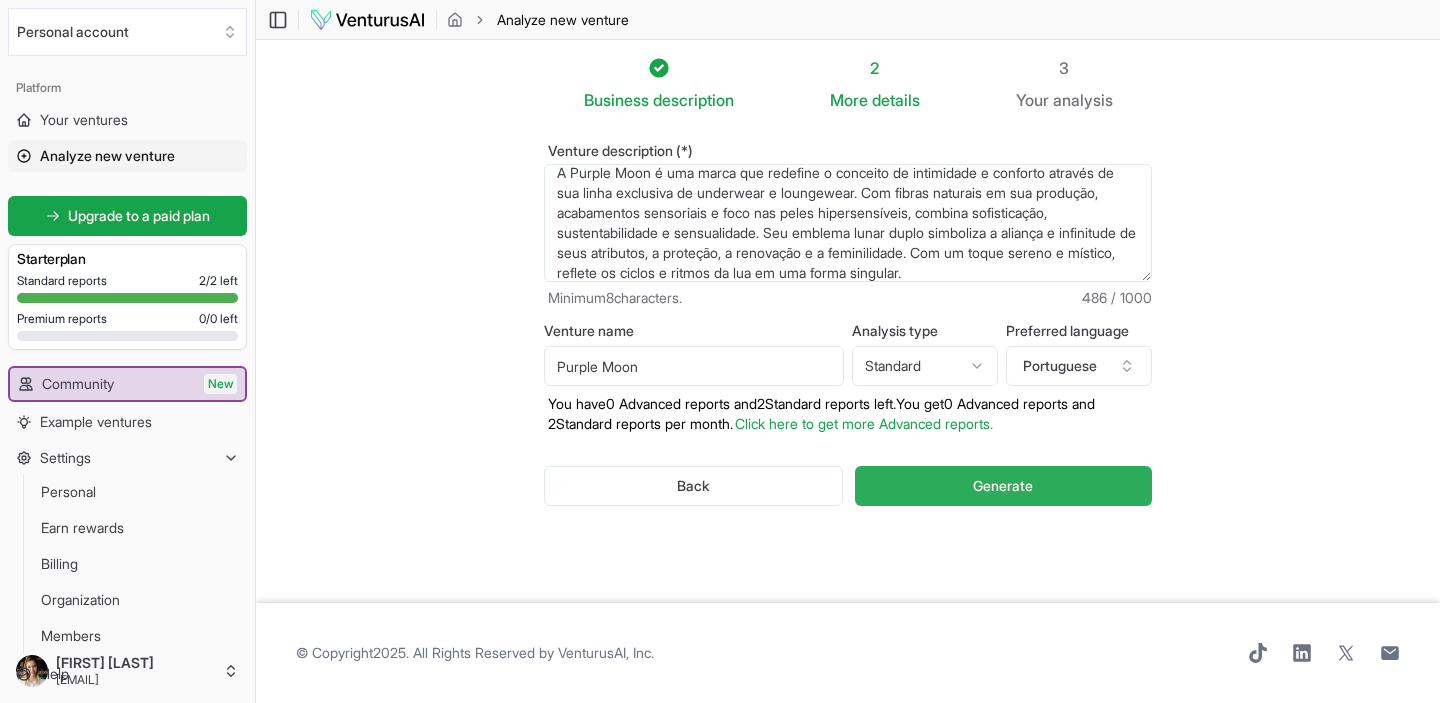 click on "Generate" at bounding box center [1003, 486] 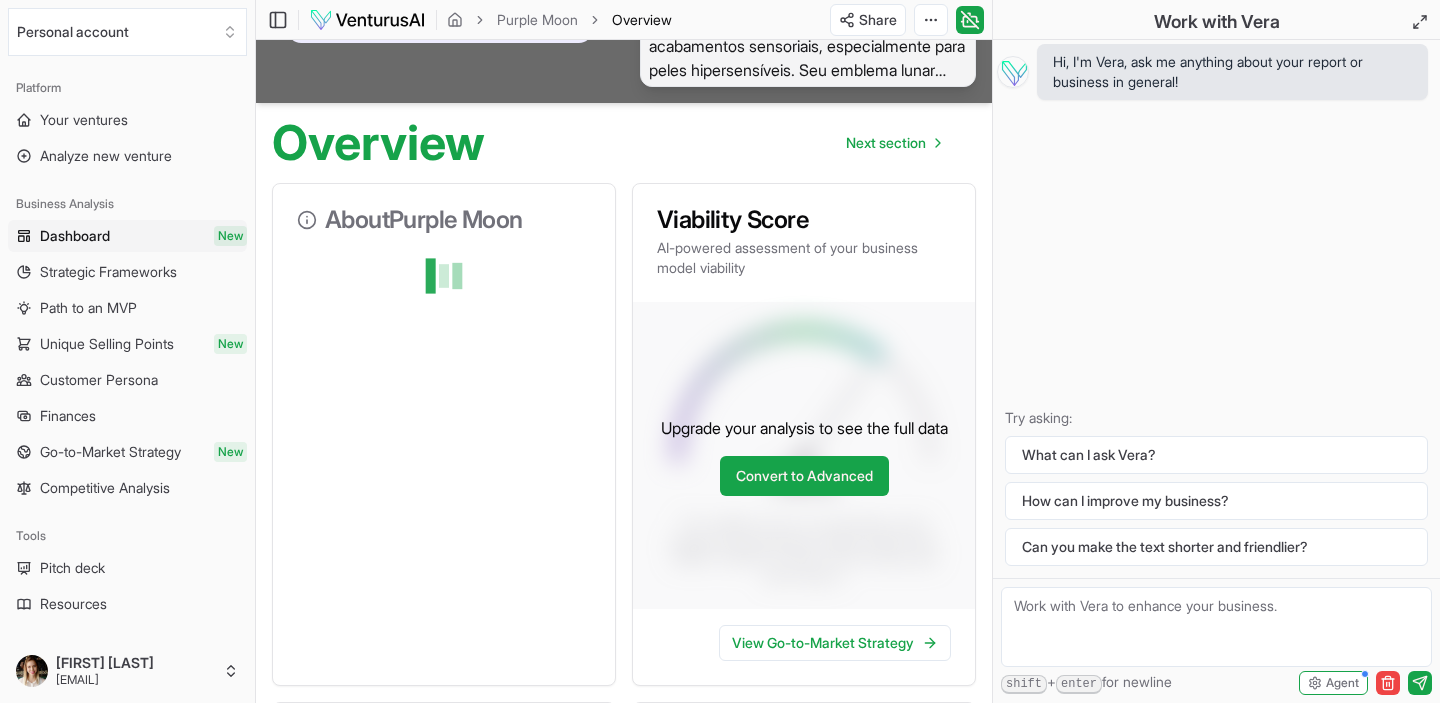 scroll, scrollTop: 0, scrollLeft: 0, axis: both 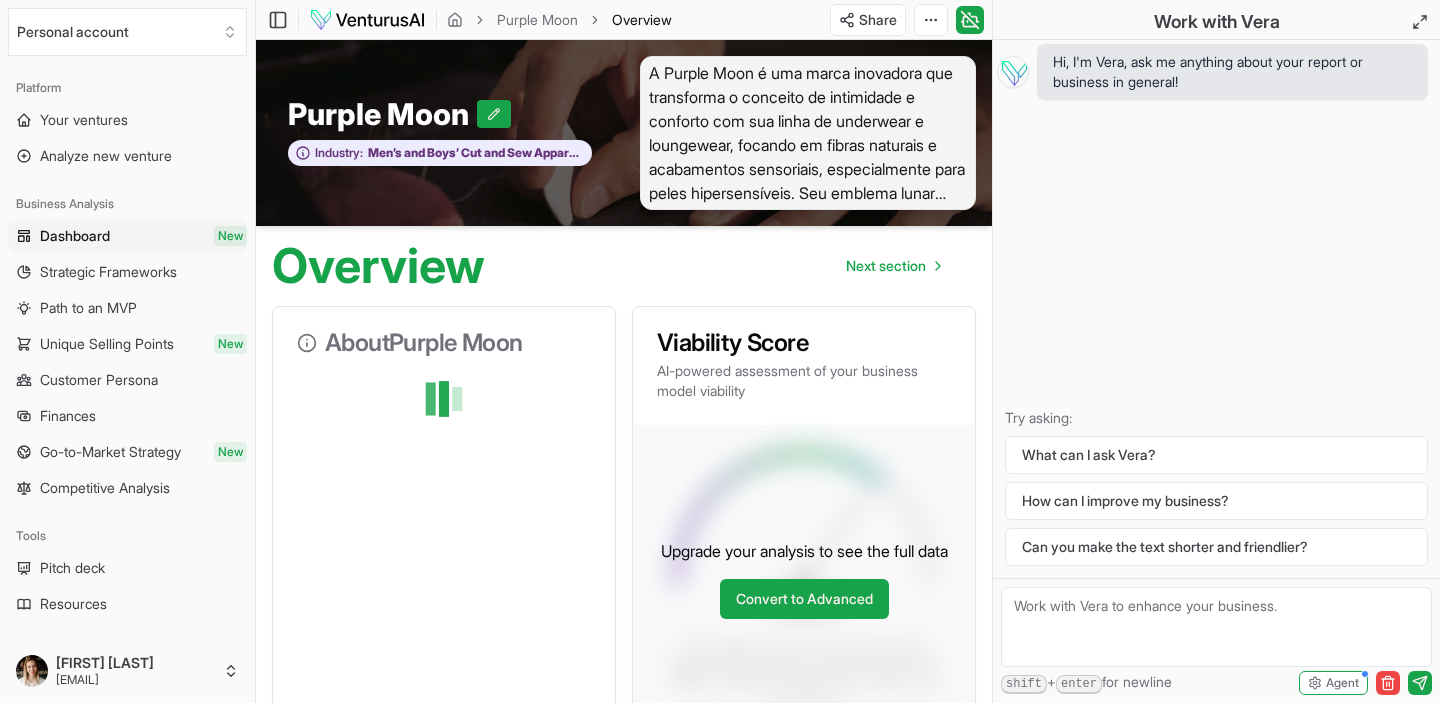 click on "Competitive Analysis" at bounding box center (105, 488) 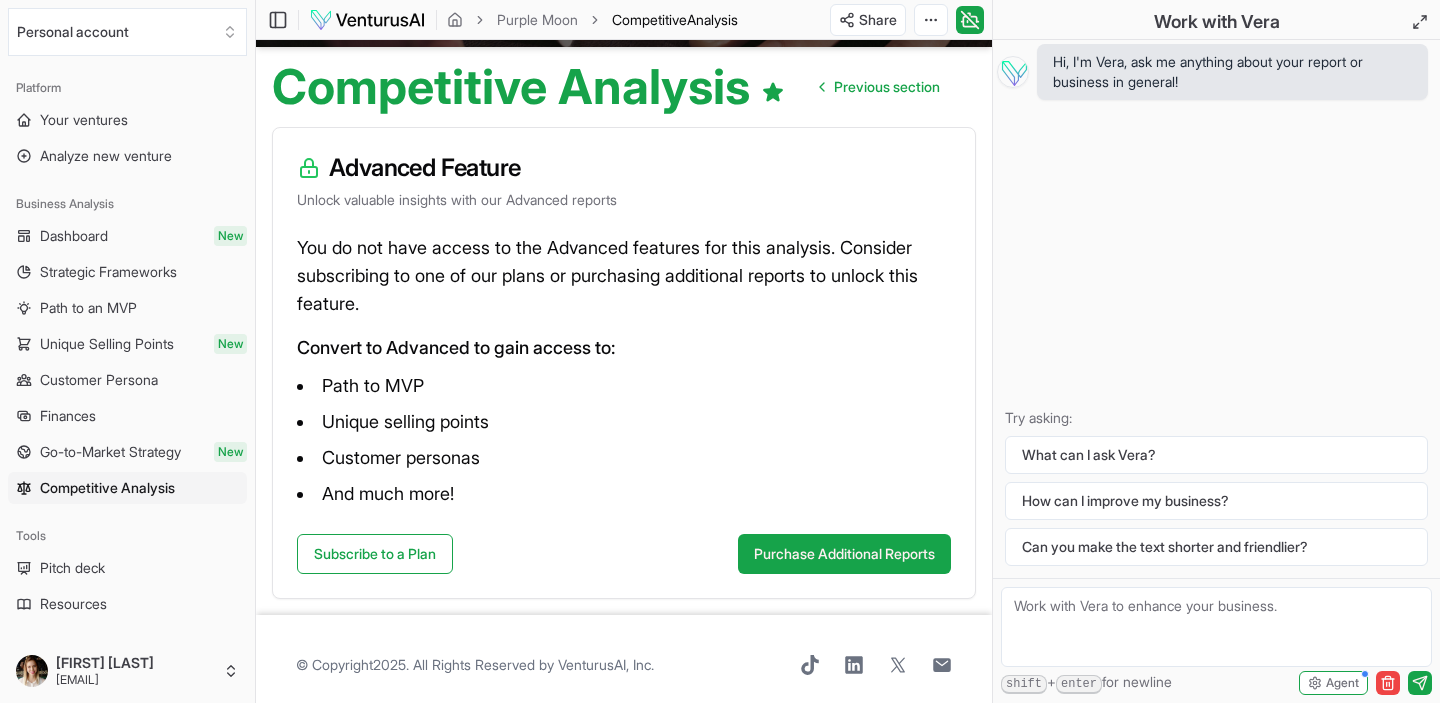 scroll, scrollTop: 0, scrollLeft: 0, axis: both 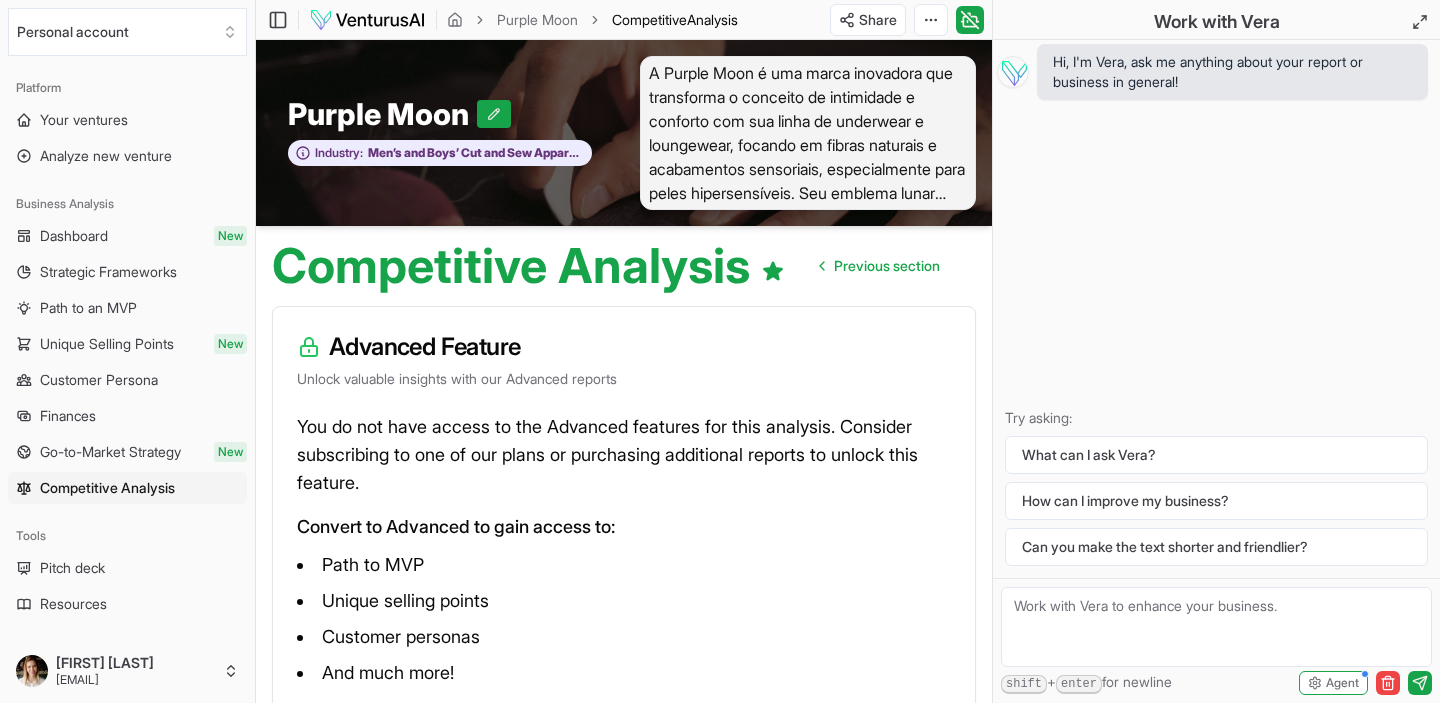 click on "Dashboard New" at bounding box center (127, 236) 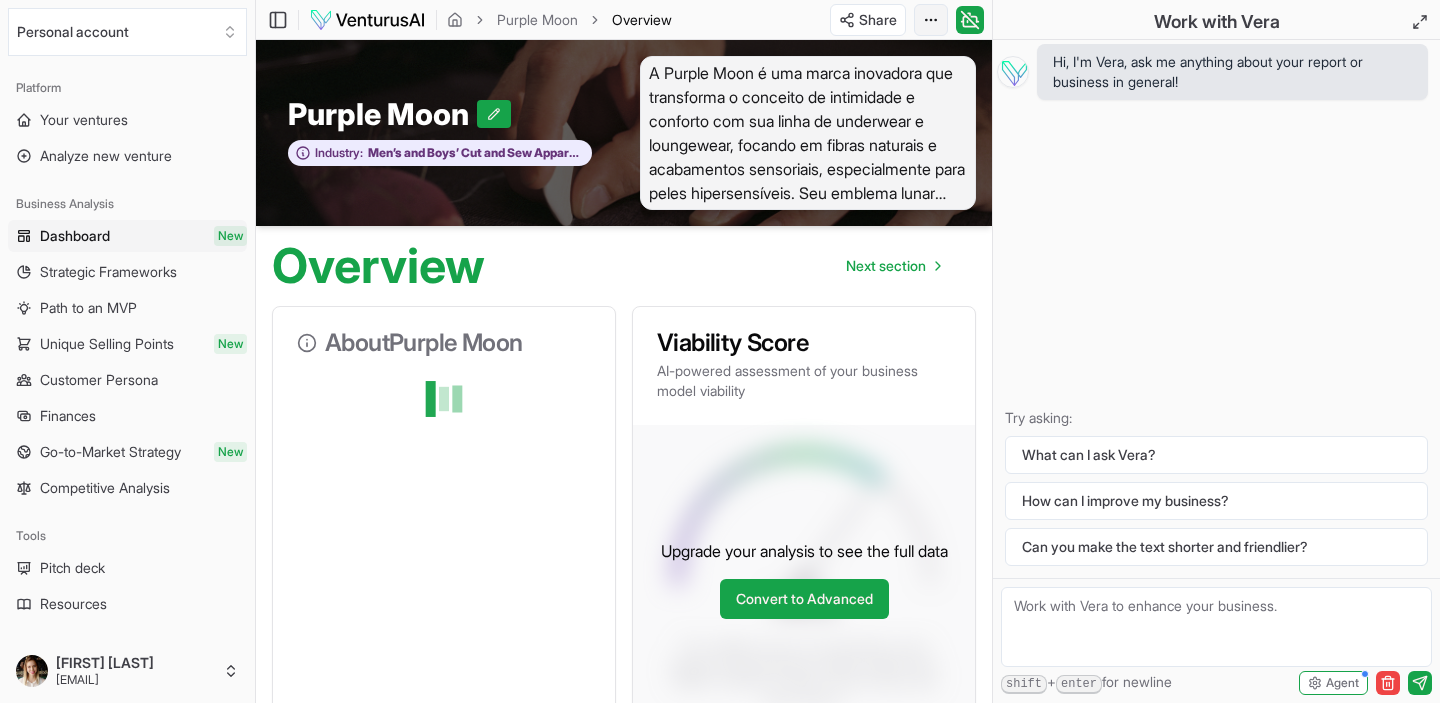 click on "We value your privacy We use cookies to enhance your browsing experience, serve personalized ads or content, and analyze our traffic. By clicking "Accept All", you consent to our use of cookies. Customize    Accept All Customize Consent Preferences   We use cookies to help you navigate efficiently and perform certain functions. You will find detailed information about all cookies under each consent category below. The cookies that are categorized as "Necessary" are stored on your browser as they are essential for enabling the basic functionalities of the site. ...  Show more Necessary Always Active Necessary cookies are required to enable the basic features of this site, such as providing secure log-in or adjusting your consent preferences. These cookies do not store any personally identifiable data. Cookie cookieyes-consent Duration 1 year Description Cookie __cf_bm Duration 1 hour Description This cookie, set by Cloudflare, is used to support Cloudflare Bot Management.  Cookie _cfuvid Duration session lidc" at bounding box center [720, 351] 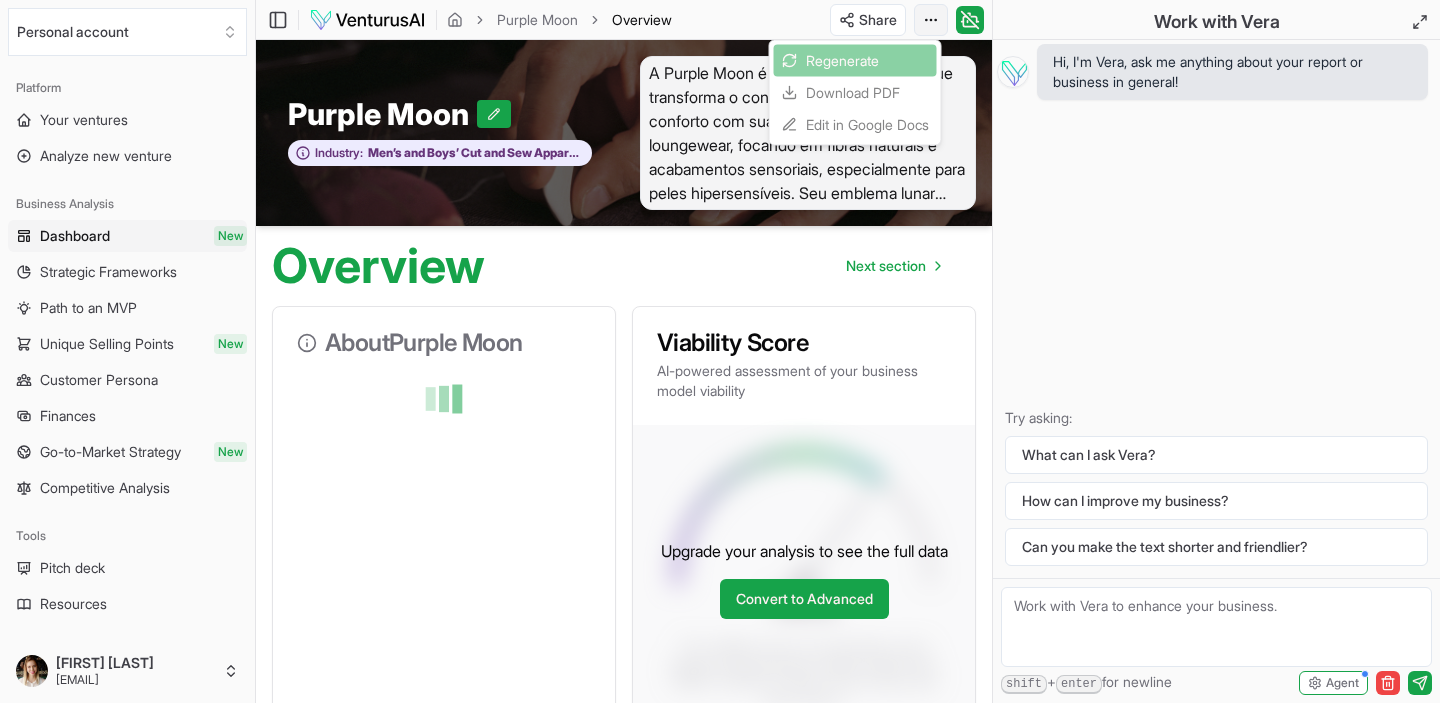 click on "We value your privacy We use cookies to enhance your browsing experience, serve personalized ads or content, and analyze our traffic. By clicking "Accept All", you consent to our use of cookies. Customize    Accept All Customize Consent Preferences   We use cookies to help you navigate efficiently and perform certain functions. You will find detailed information about all cookies under each consent category below. The cookies that are categorized as "Necessary" are stored on your browser as they are essential for enabling the basic functionalities of the site. ...  Show more Necessary Always Active Necessary cookies are required to enable the basic features of this site, such as providing secure log-in or adjusting your consent preferences. These cookies do not store any personally identifiable data. Cookie cookieyes-consent Duration 1 year Description Cookie __cf_bm Duration 1 hour Description This cookie, set by Cloudflare, is used to support Cloudflare Bot Management.  Cookie _cfuvid Duration session lidc" at bounding box center (720, 351) 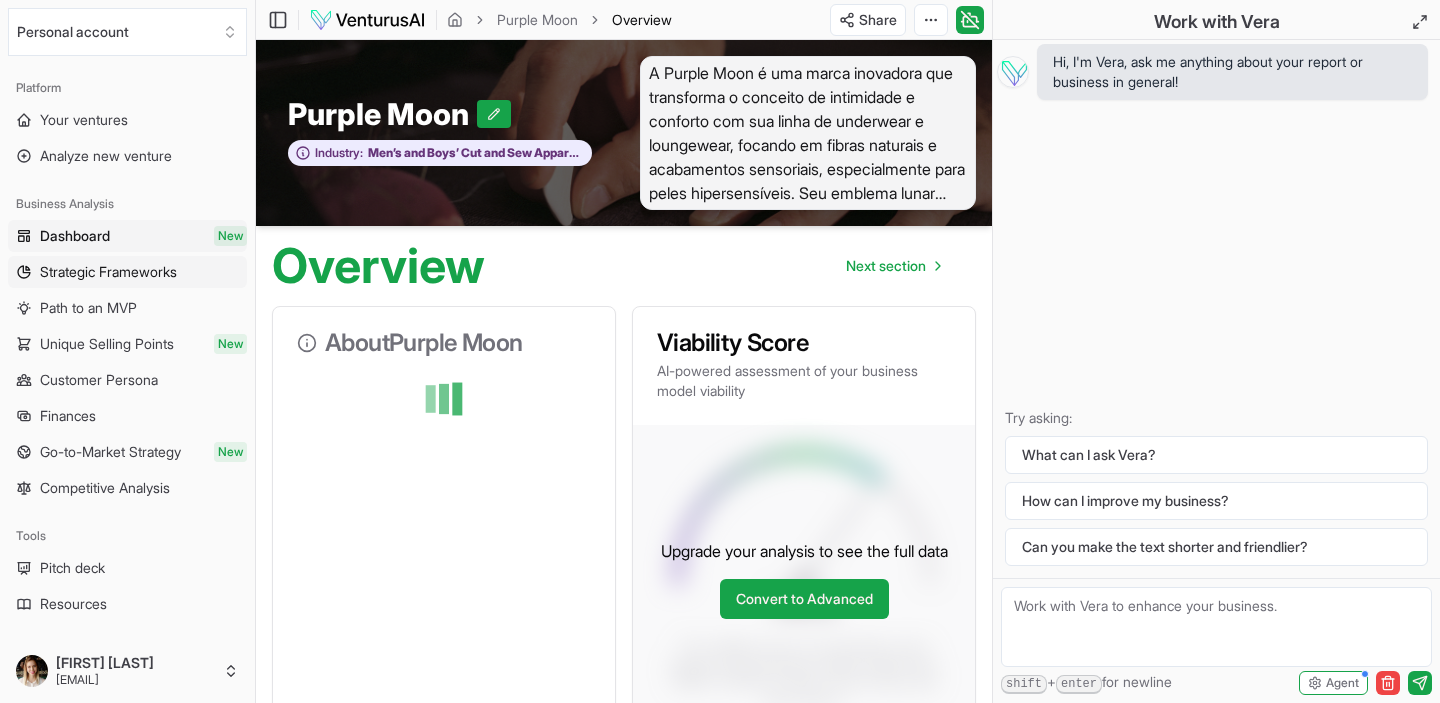 click on "Strategic Frameworks" at bounding box center (108, 272) 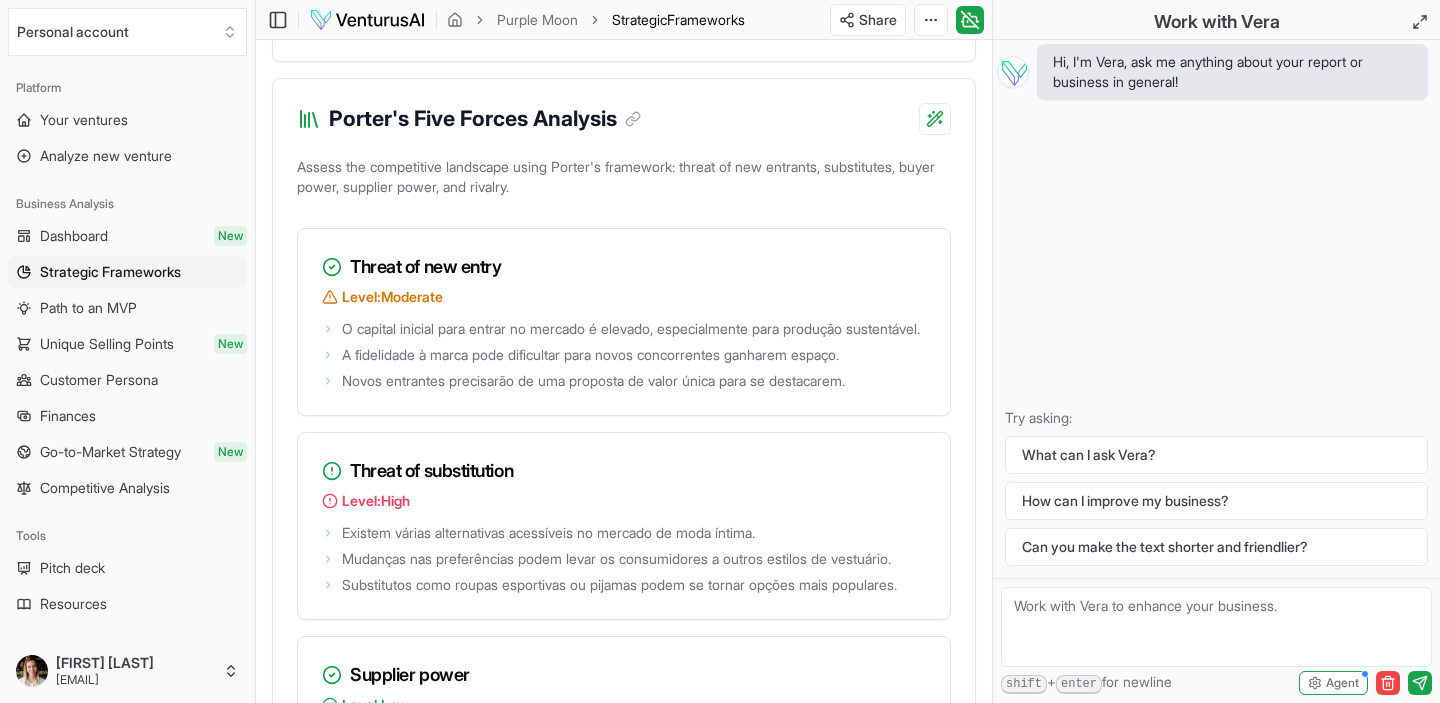 scroll, scrollTop: 3267, scrollLeft: 0, axis: vertical 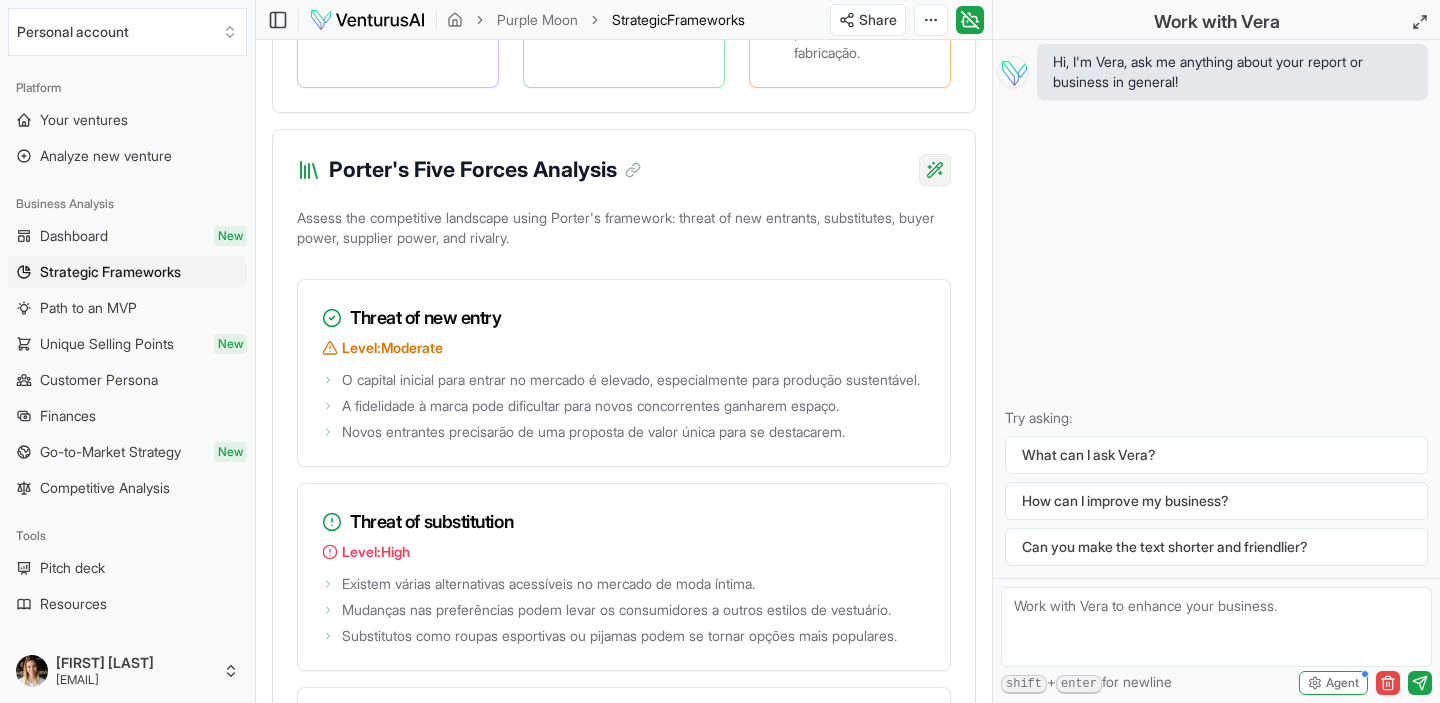 click on "We value your privacy We use cookies to enhance your browsing experience, serve personalized ads or content, and analyze our traffic. By clicking "Accept All", you consent to our use of cookies. Customize    Accept All Customize Consent Preferences   We use cookies to help you navigate efficiently and perform certain functions. You will find detailed information about all cookies under each consent category below. The cookies that are categorized as "Necessary" are stored on your browser as they are essential for enabling the basic functionalities of the site. ...  Show more Necessary Always Active Necessary cookies are required to enable the basic features of this site, such as providing secure log-in or adjusting your consent preferences. These cookies do not store any personally identifiable data. Cookie cookieyes-consent Duration 1 year Description Cookie __cf_bm Duration 1 hour Description This cookie, set by Cloudflare, is used to support Cloudflare Bot Management.  Cookie _cfuvid Duration session lidc" at bounding box center (720, -2916) 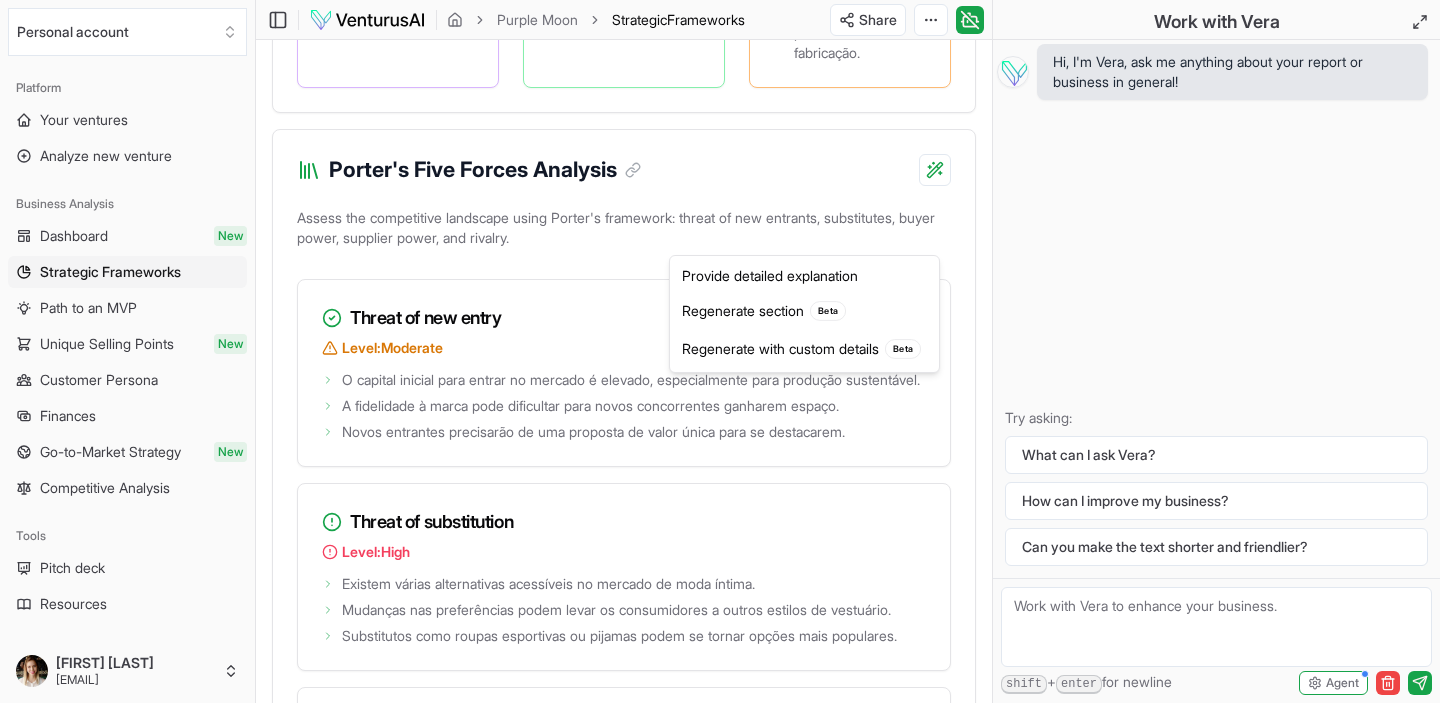 click on "We value your privacy We use cookies to enhance your browsing experience, serve personalized ads or content, and analyze our traffic. By clicking "Accept All", you consent to our use of cookies. Customize    Accept All Customize Consent Preferences   We use cookies to help you navigate efficiently and perform certain functions. You will find detailed information about all cookies under each consent category below. The cookies that are categorized as "Necessary" are stored on your browser as they are essential for enabling the basic functionalities of the site. ...  Show more Necessary Always Active Necessary cookies are required to enable the basic features of this site, such as providing secure log-in or adjusting your consent preferences. These cookies do not store any personally identifiable data. Cookie cookieyes-consent Duration 1 year Description Cookie __cf_bm Duration 1 hour Description This cookie, set by Cloudflare, is used to support Cloudflare Bot Management.  Cookie _cfuvid Duration session lidc" at bounding box center (720, -2916) 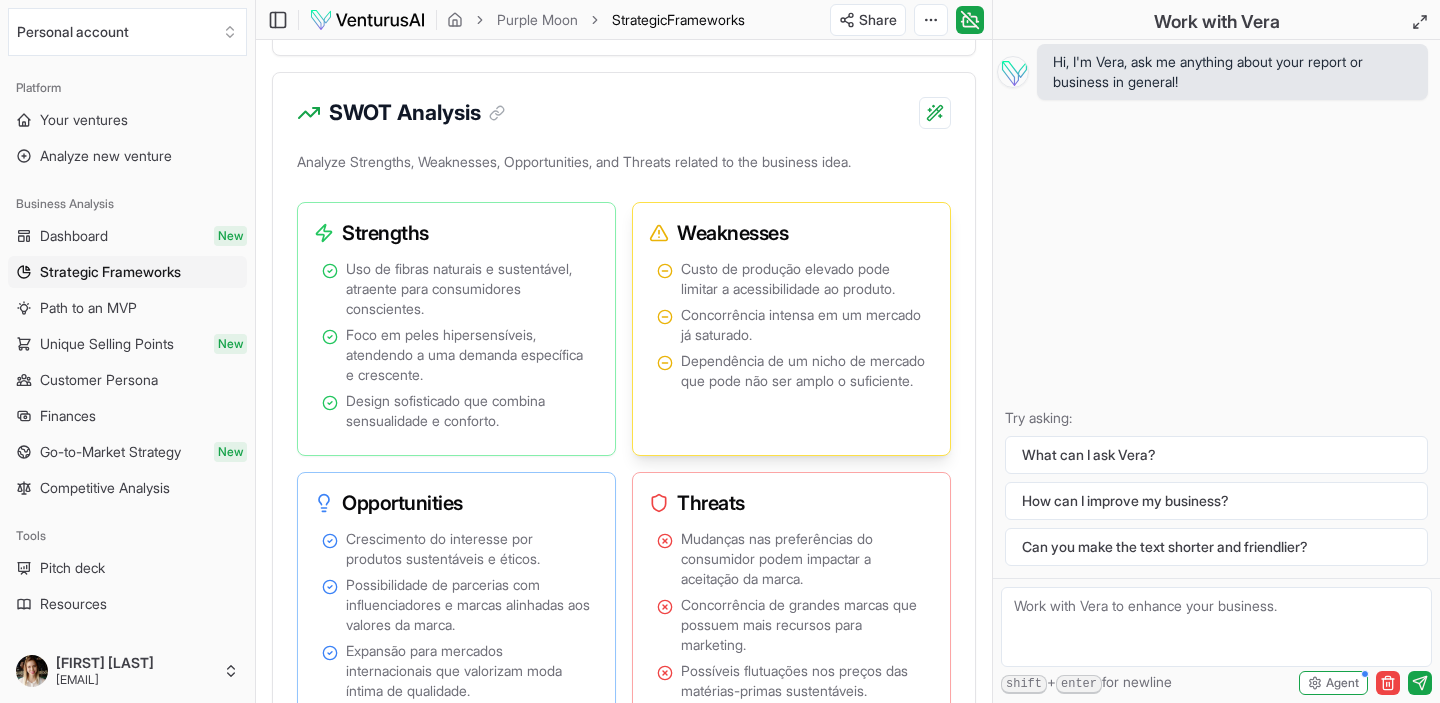 scroll, scrollTop: 0, scrollLeft: 0, axis: both 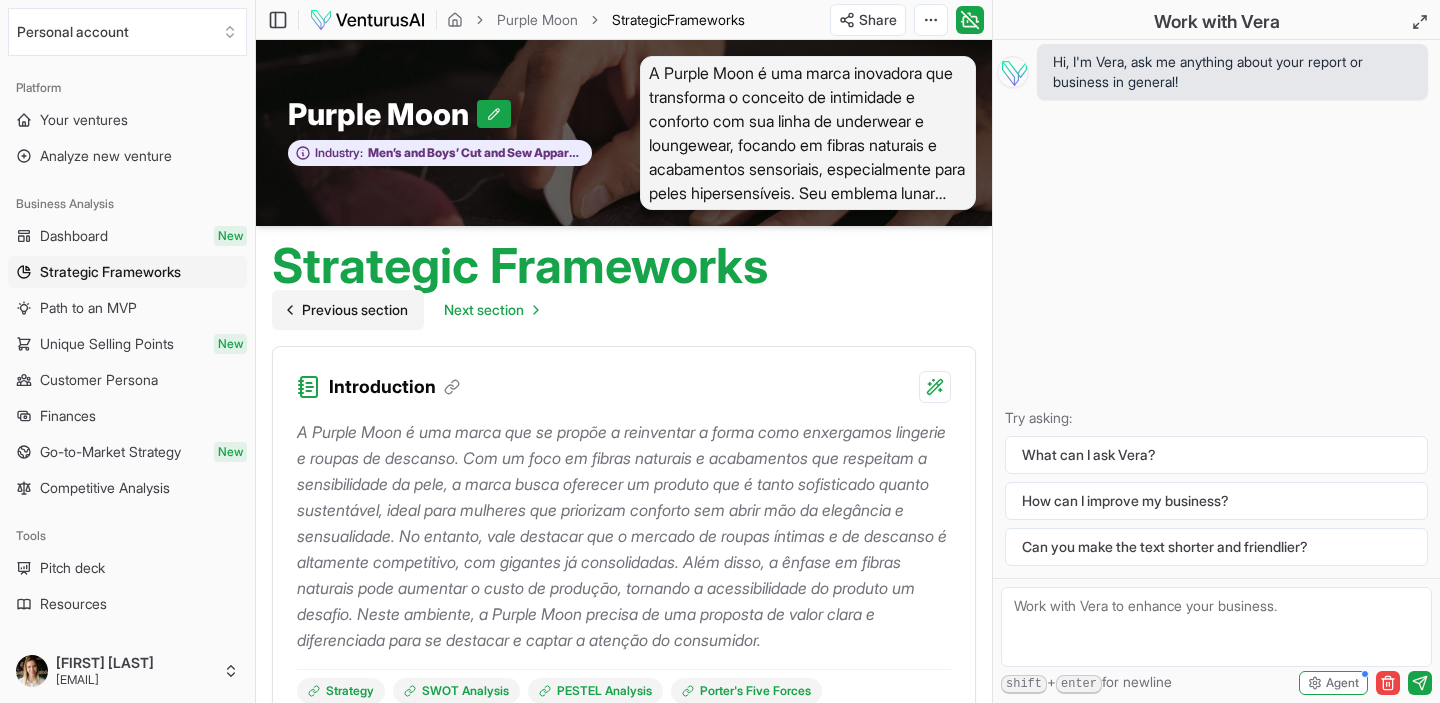click on "Previous section" at bounding box center (355, 310) 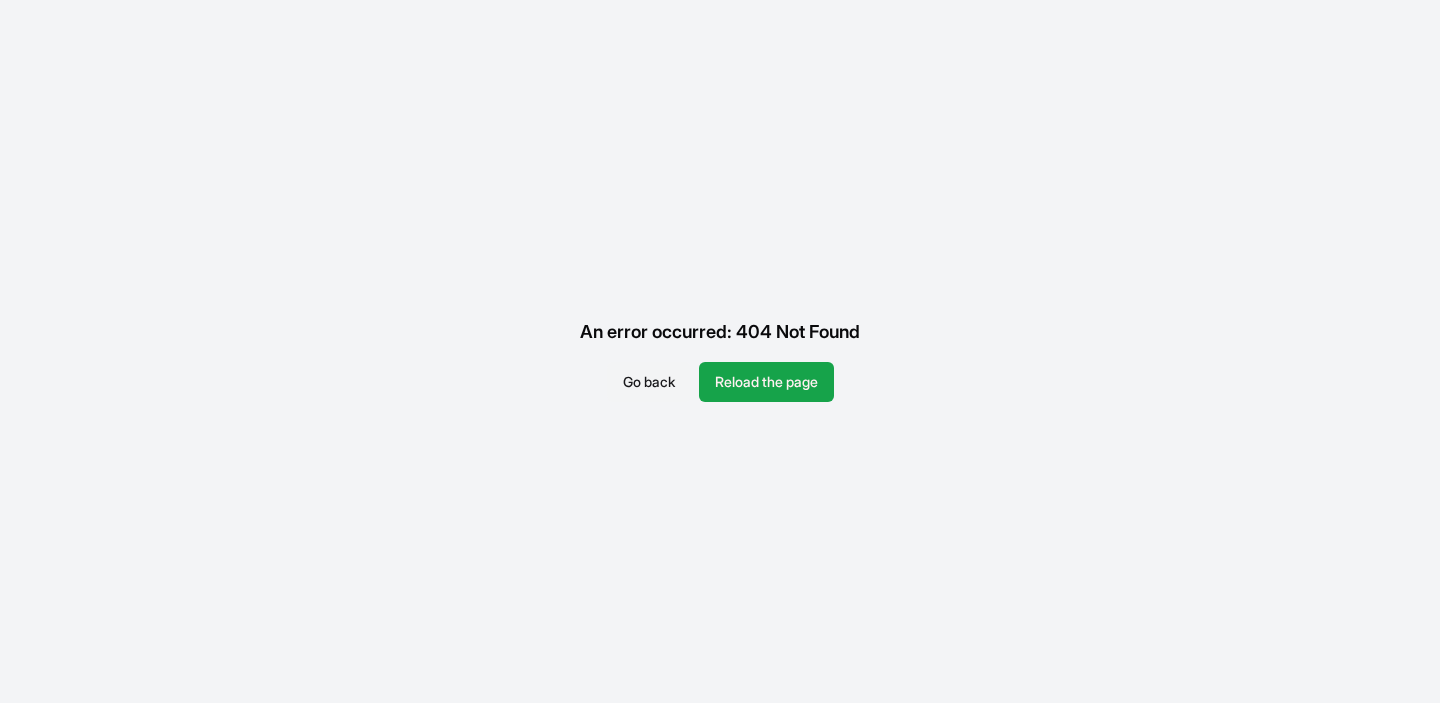 click on "Go back" at bounding box center (649, 382) 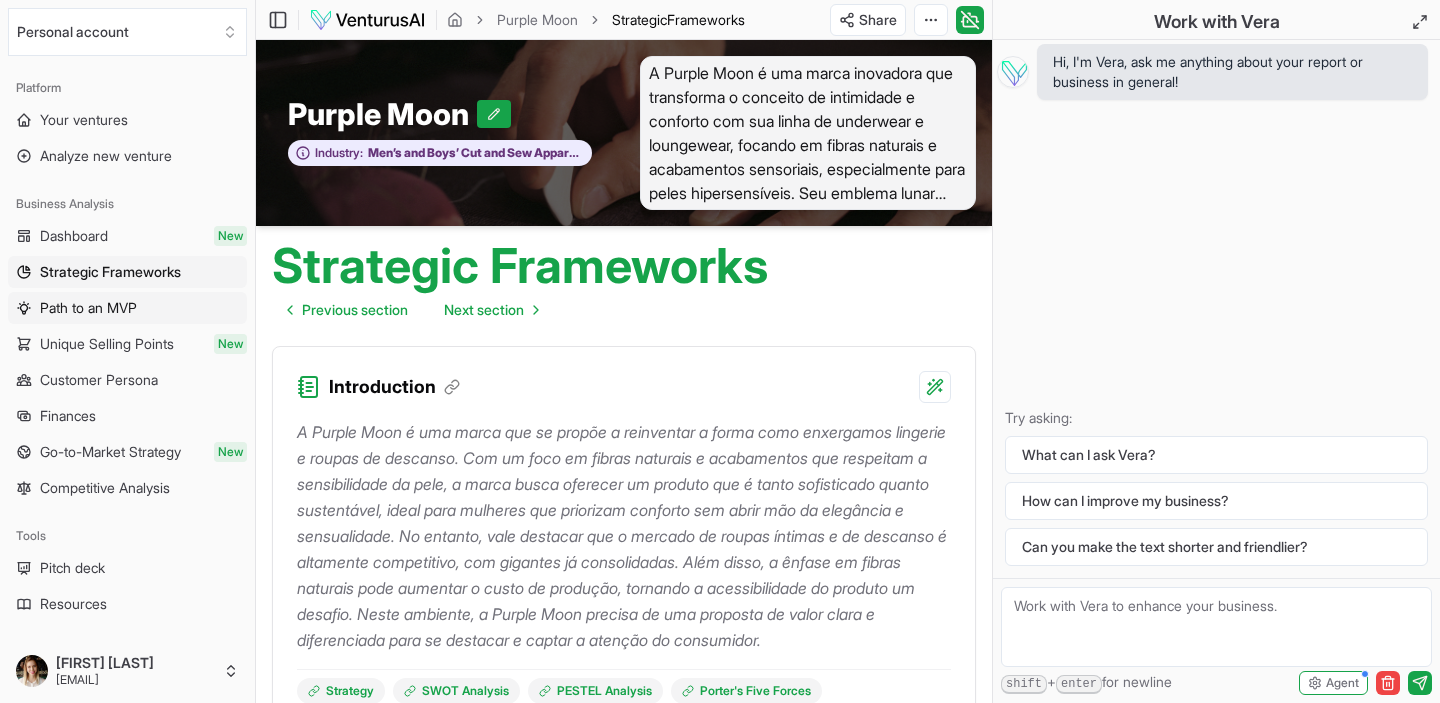 click on "Path to an MVP" at bounding box center [127, 308] 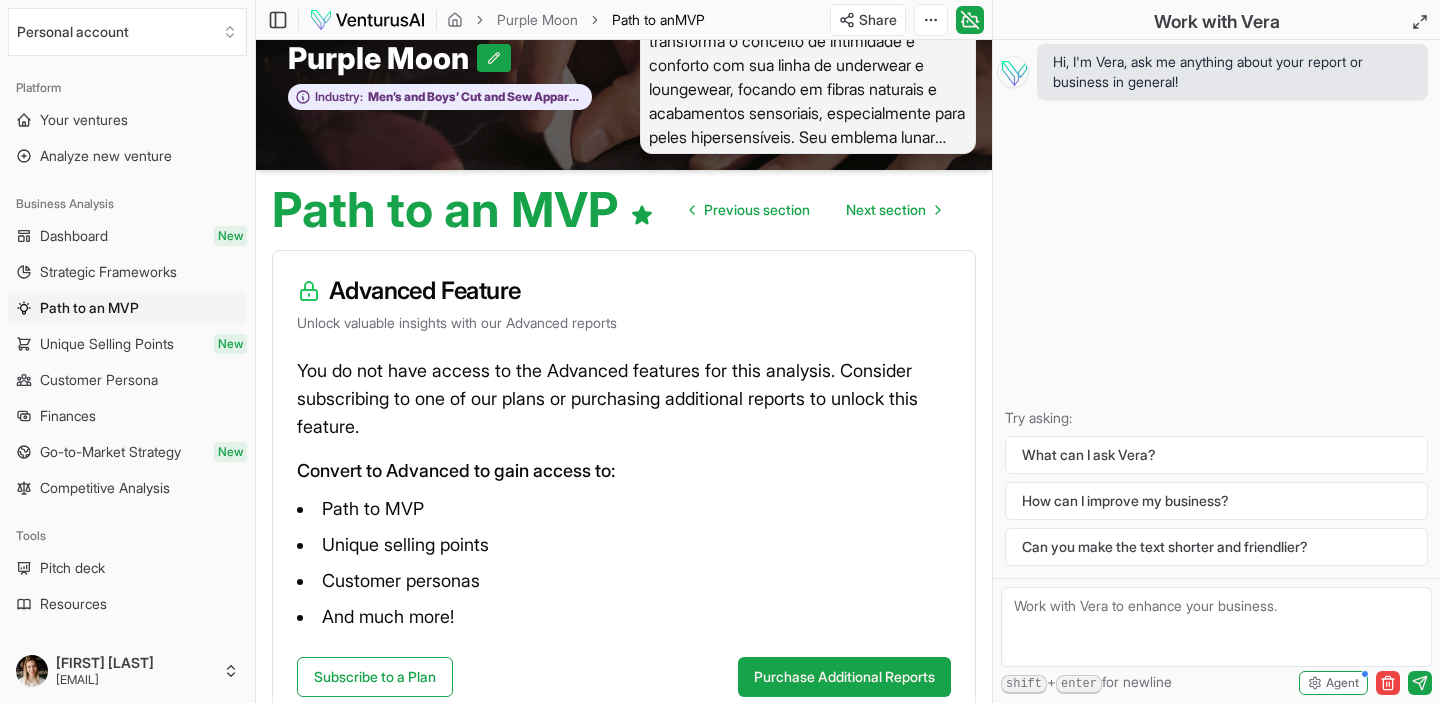 scroll, scrollTop: 69, scrollLeft: 0, axis: vertical 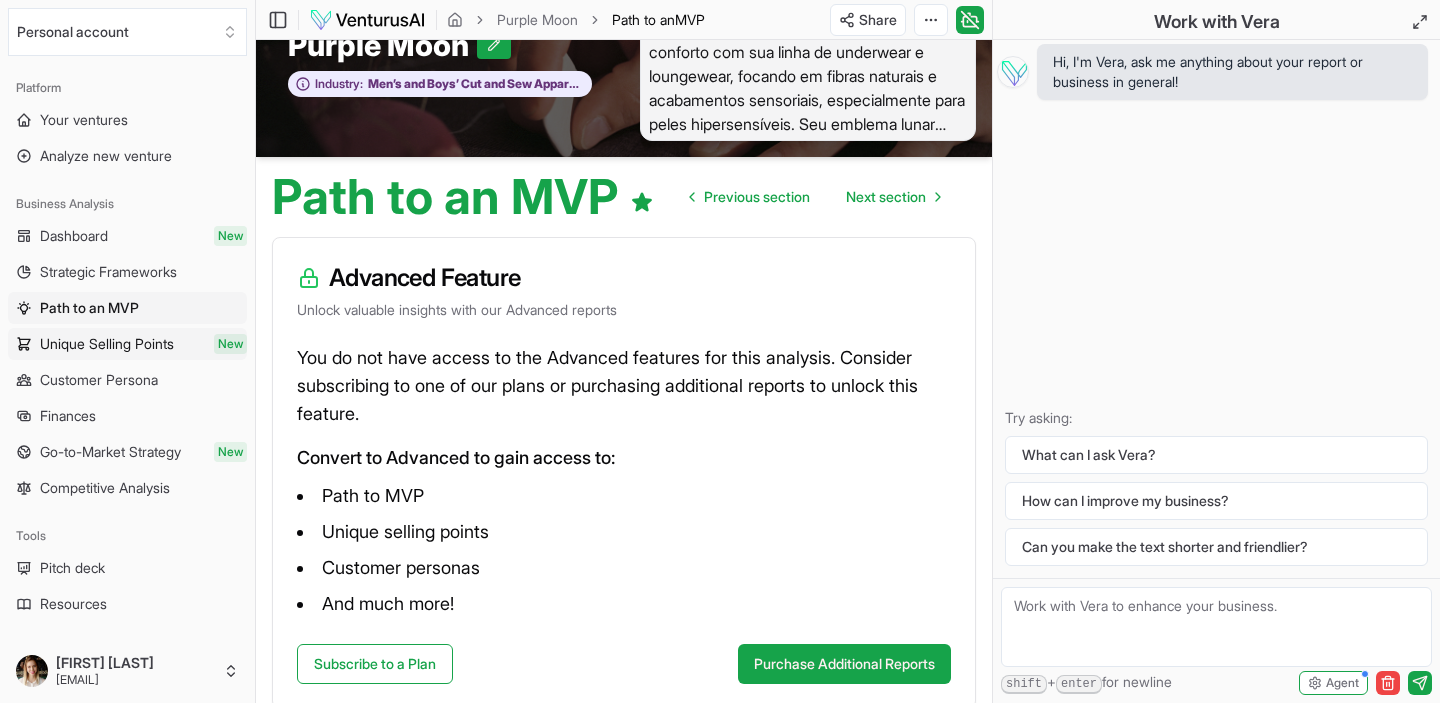 click on "Unique Selling Points" at bounding box center [107, 344] 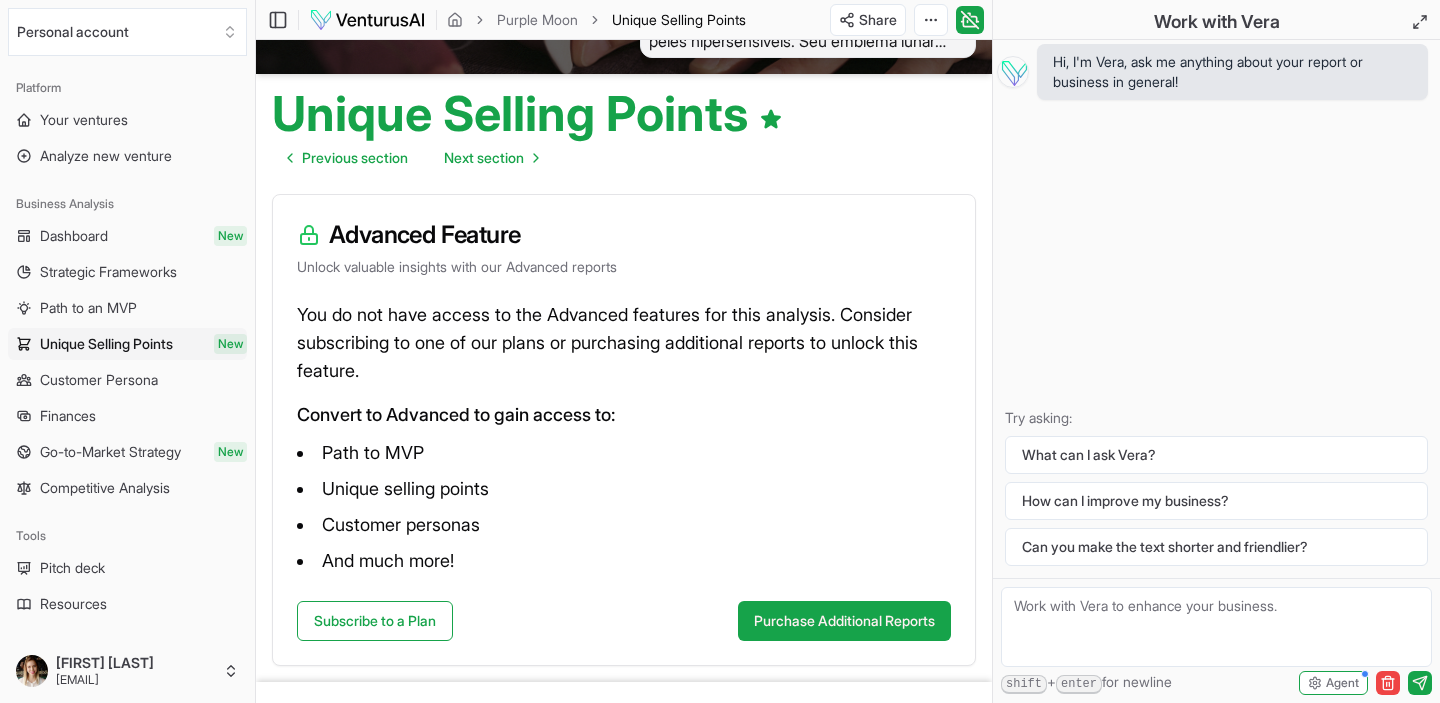 scroll, scrollTop: 210, scrollLeft: 0, axis: vertical 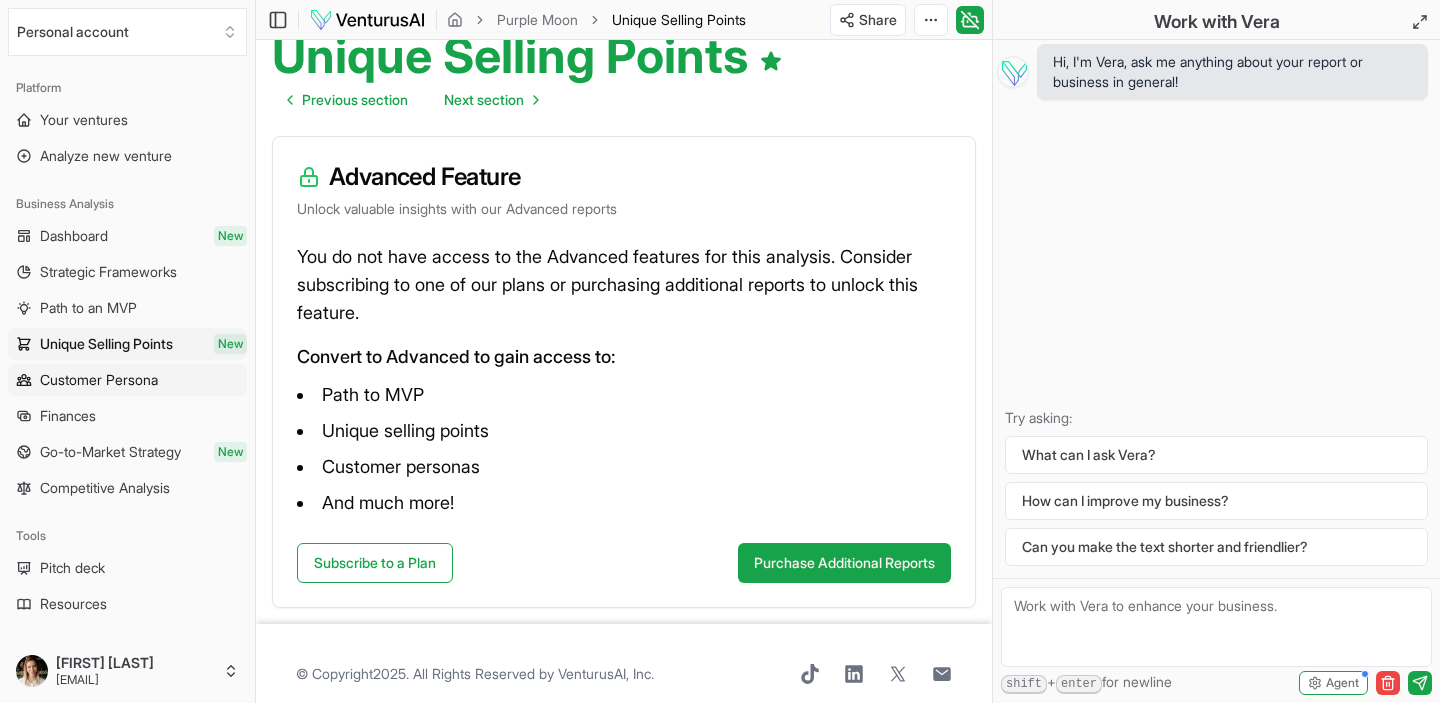 click on "Customer Persona" at bounding box center [99, 380] 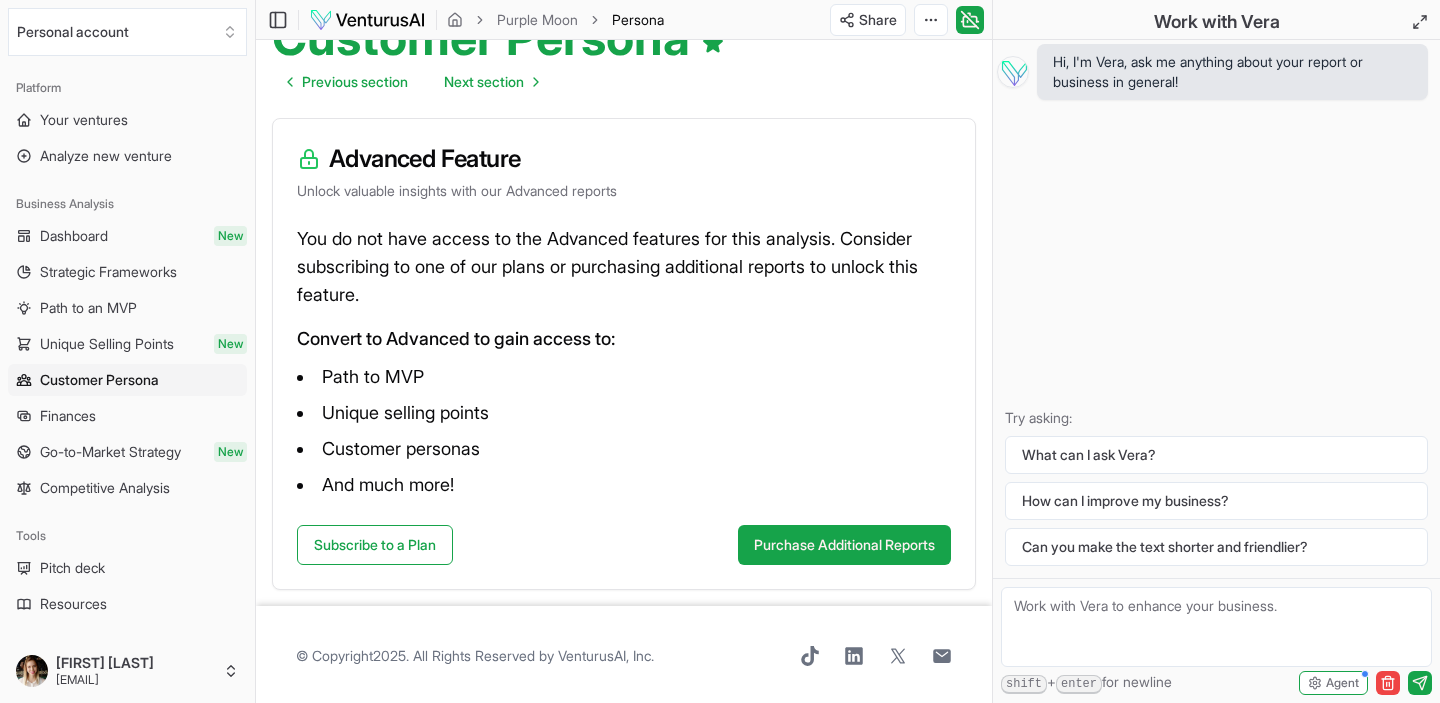 scroll, scrollTop: 231, scrollLeft: 0, axis: vertical 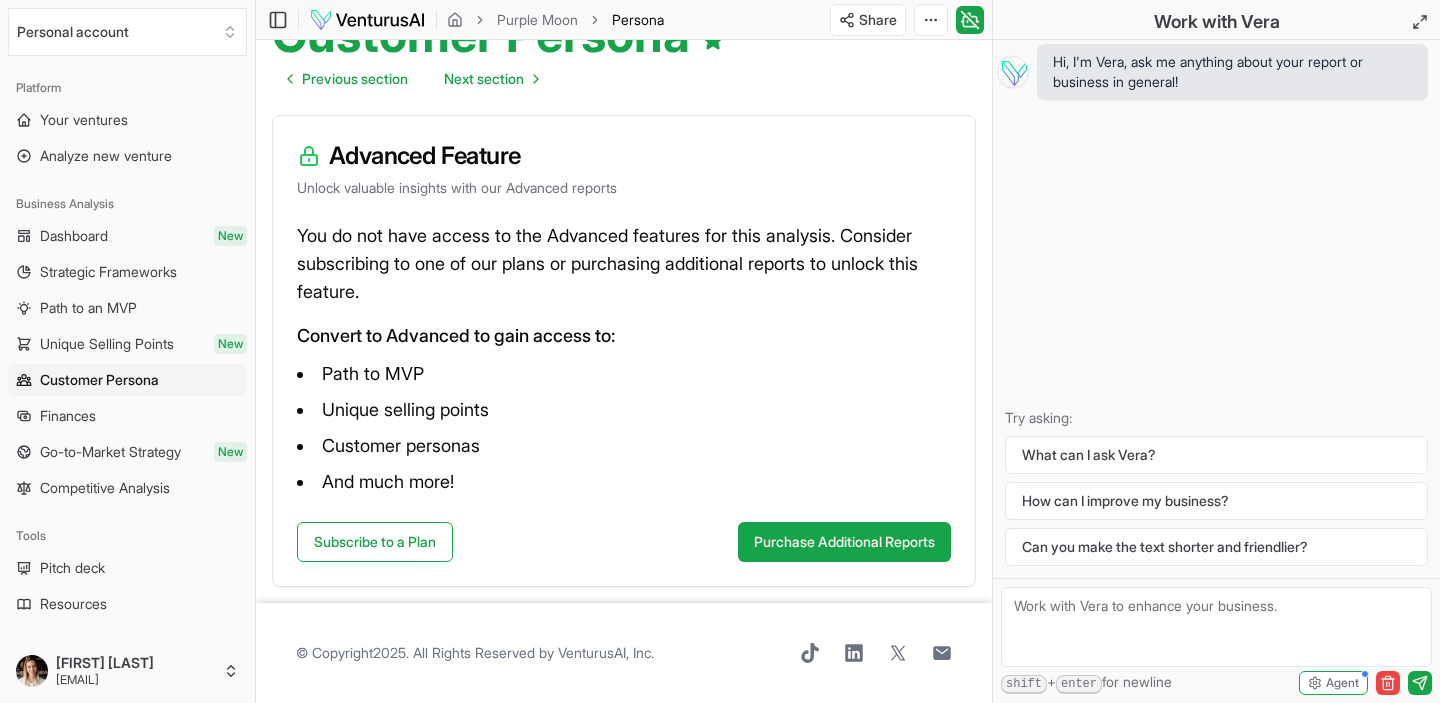 click on "Finances" at bounding box center (127, 416) 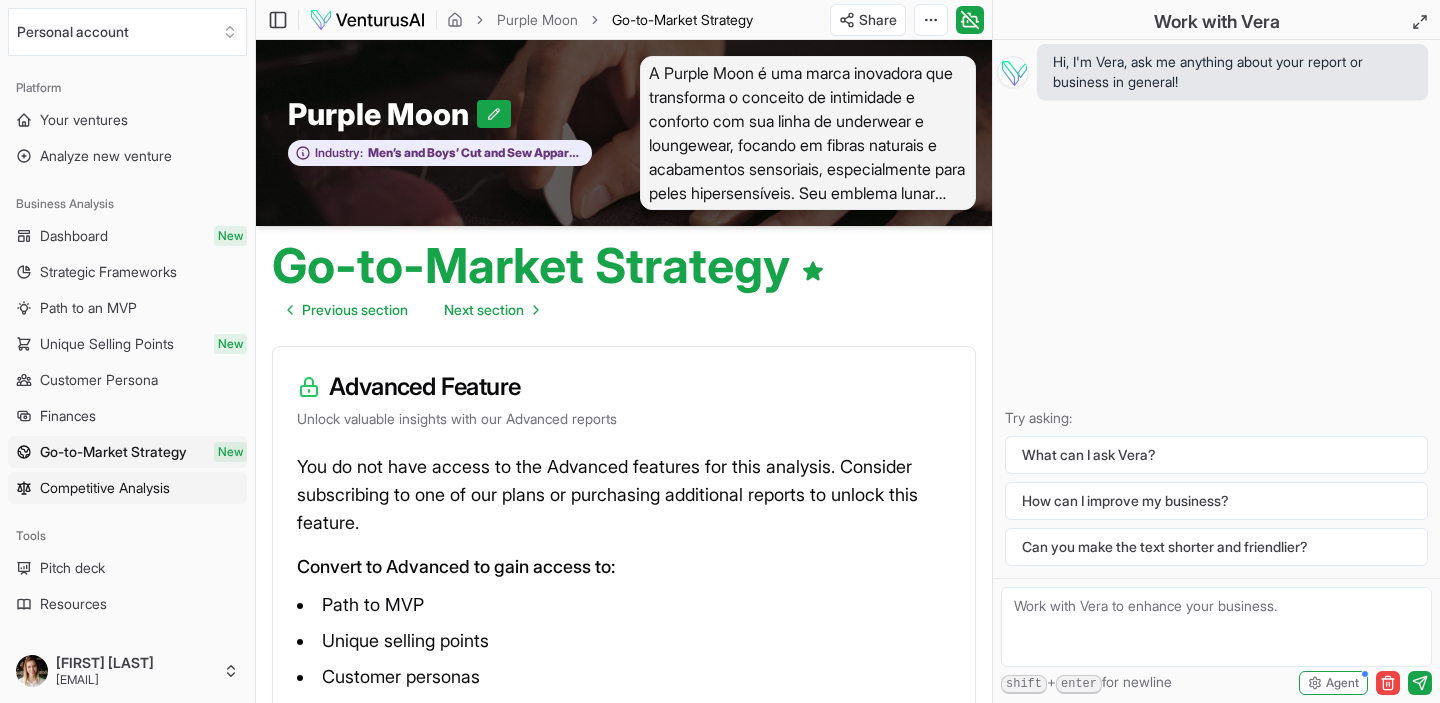 click on "Competitive Analysis" at bounding box center (105, 488) 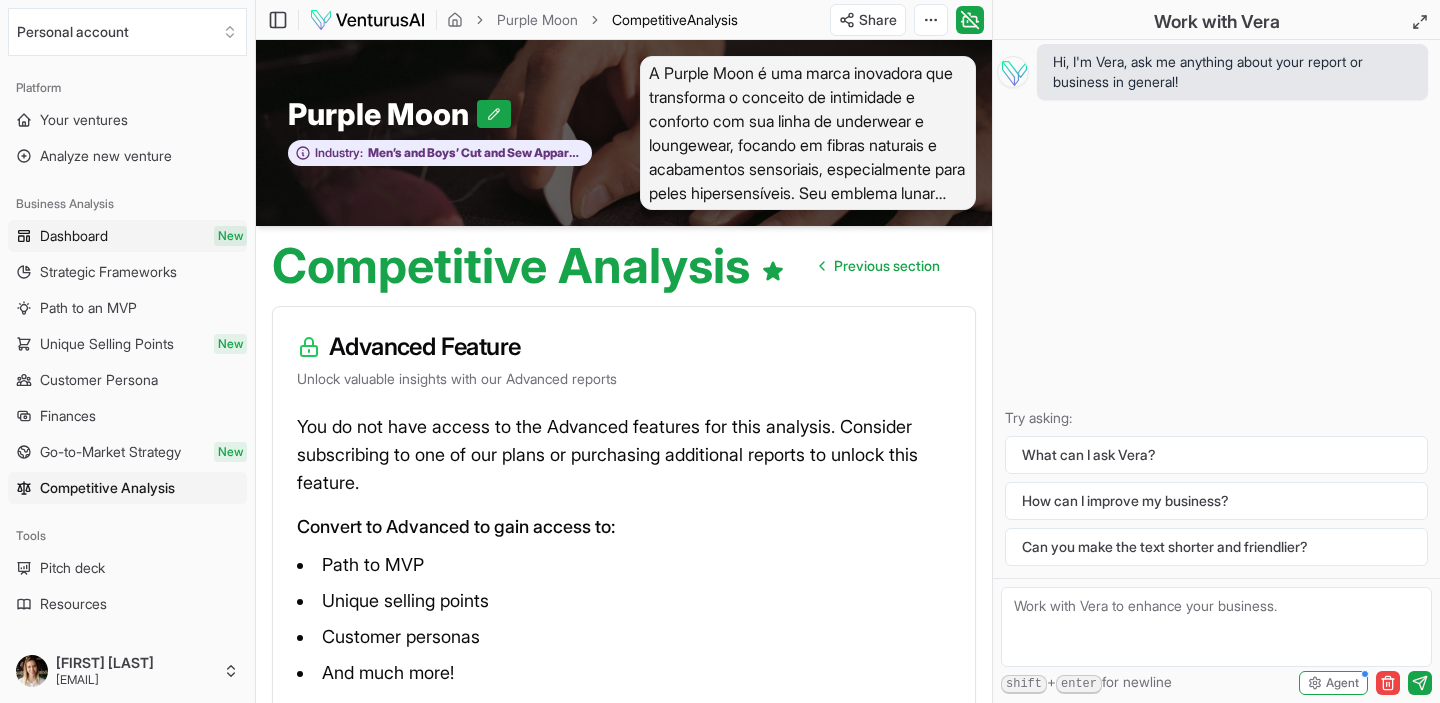 click on "Dashboard New" at bounding box center (127, 236) 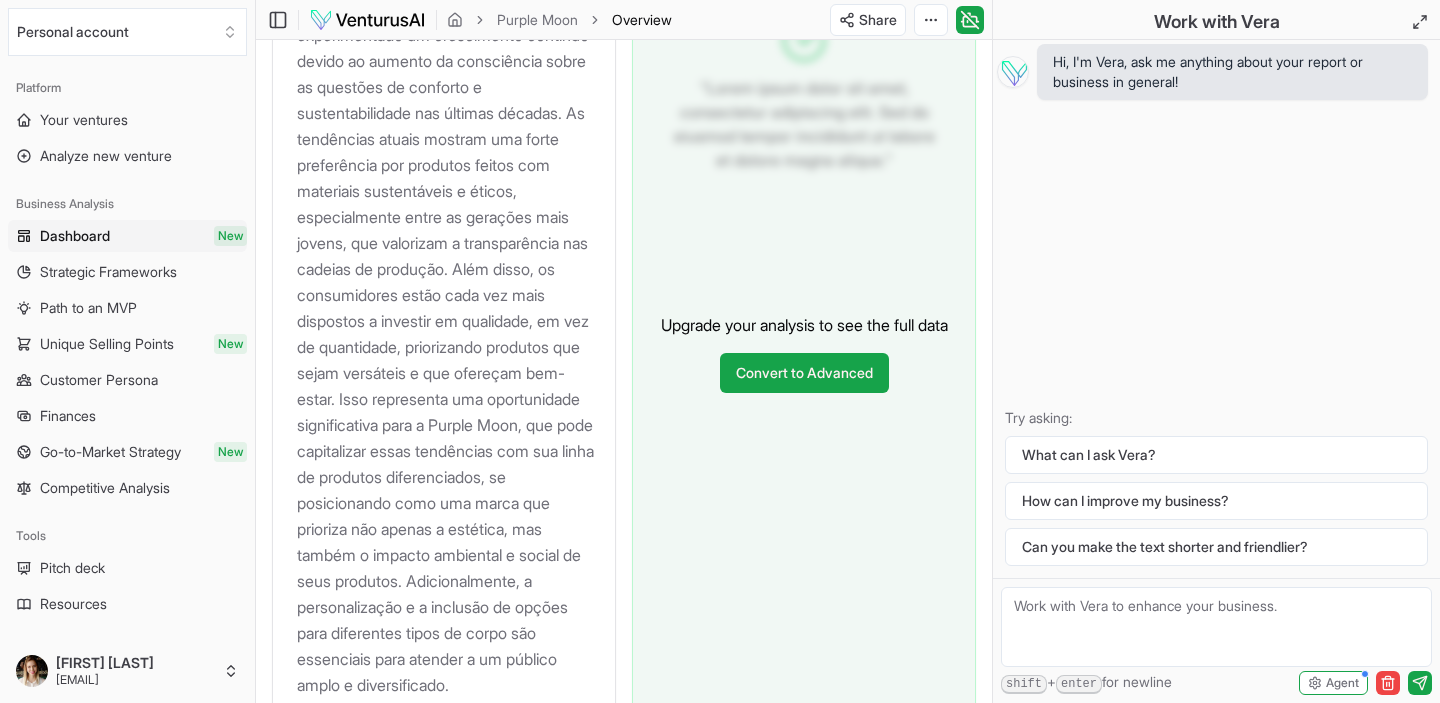 scroll, scrollTop: 2626, scrollLeft: 0, axis: vertical 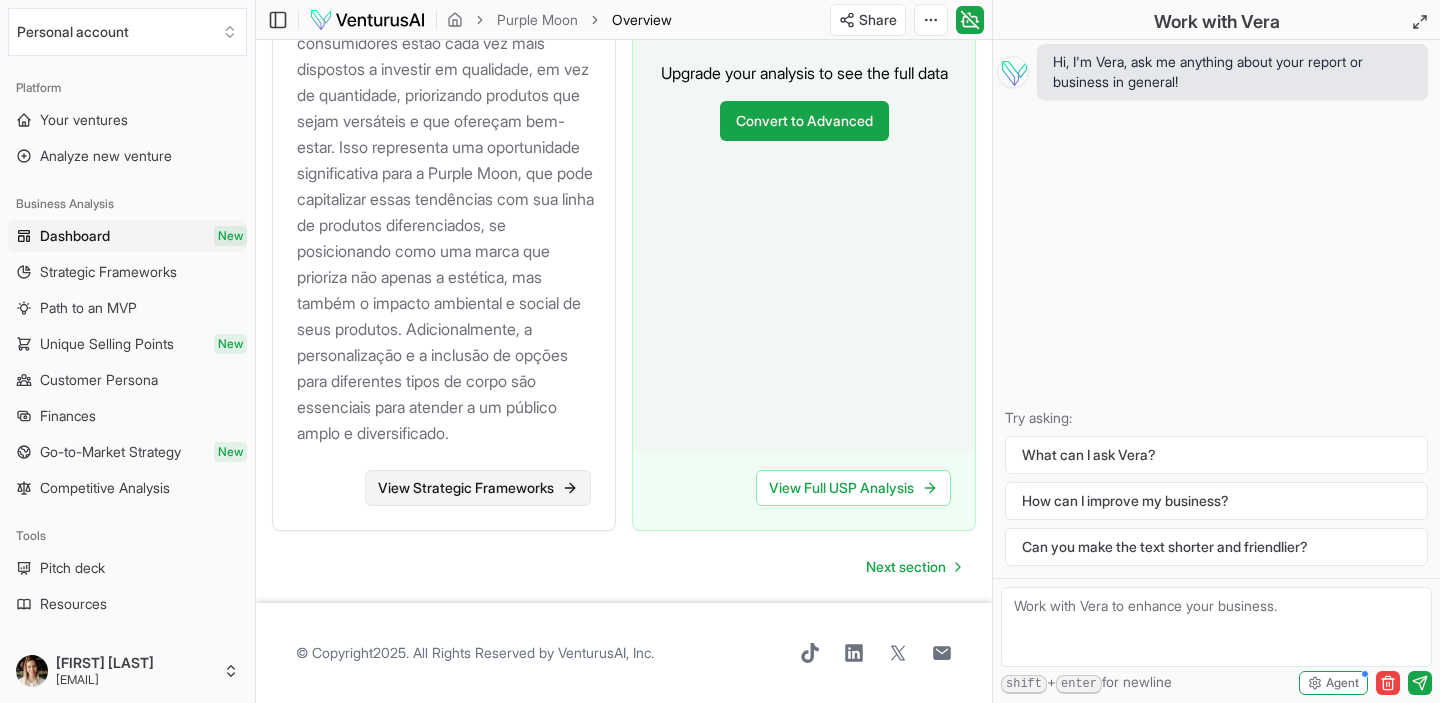 click on "View Strategic Frameworks" at bounding box center [478, 488] 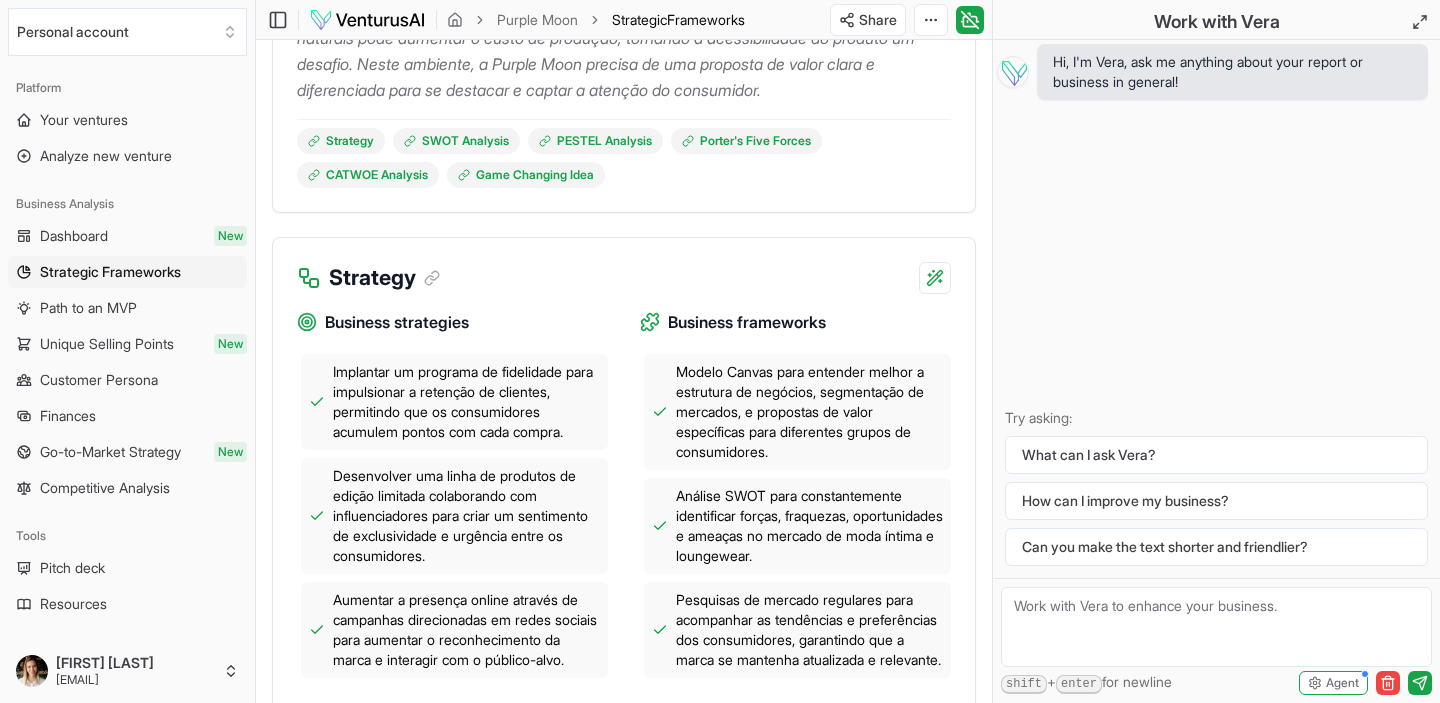 scroll, scrollTop: 351, scrollLeft: 0, axis: vertical 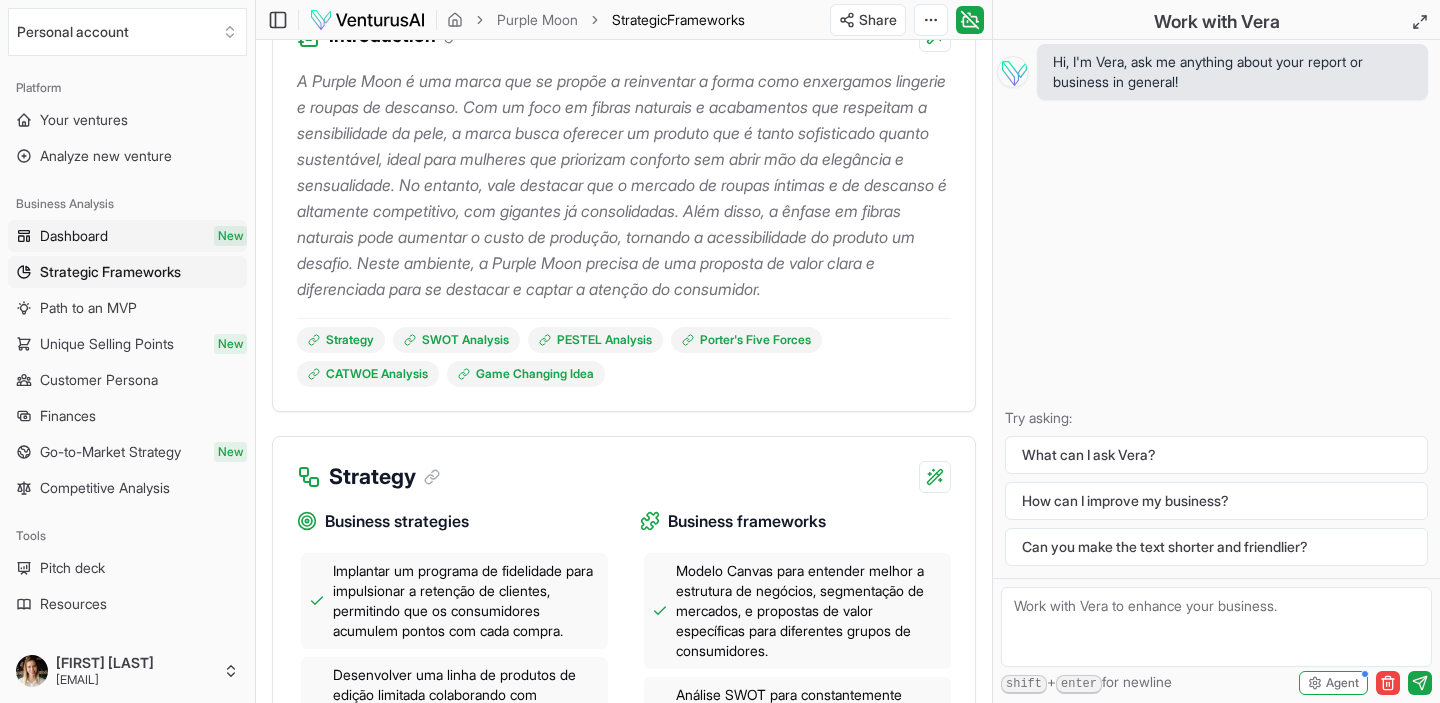 click on "Dashboard New" at bounding box center [127, 236] 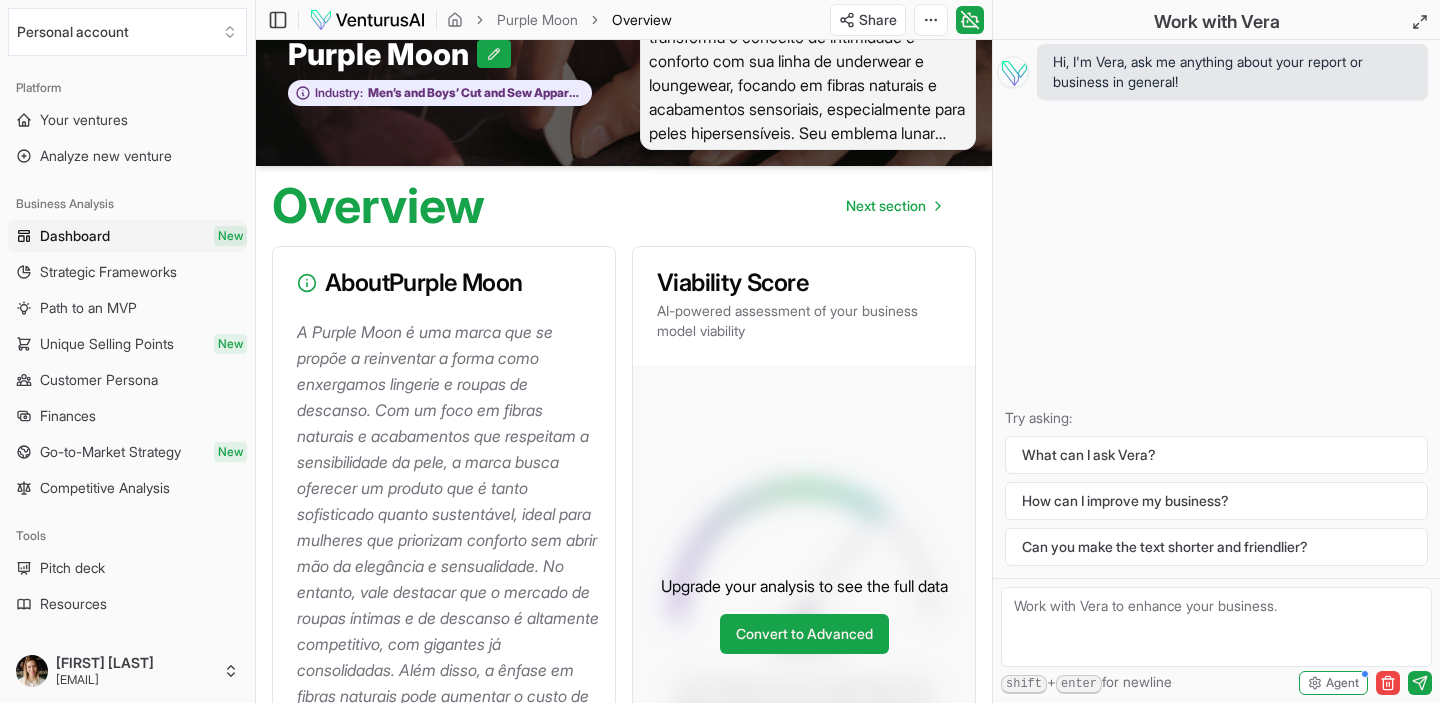 scroll, scrollTop: 0, scrollLeft: 0, axis: both 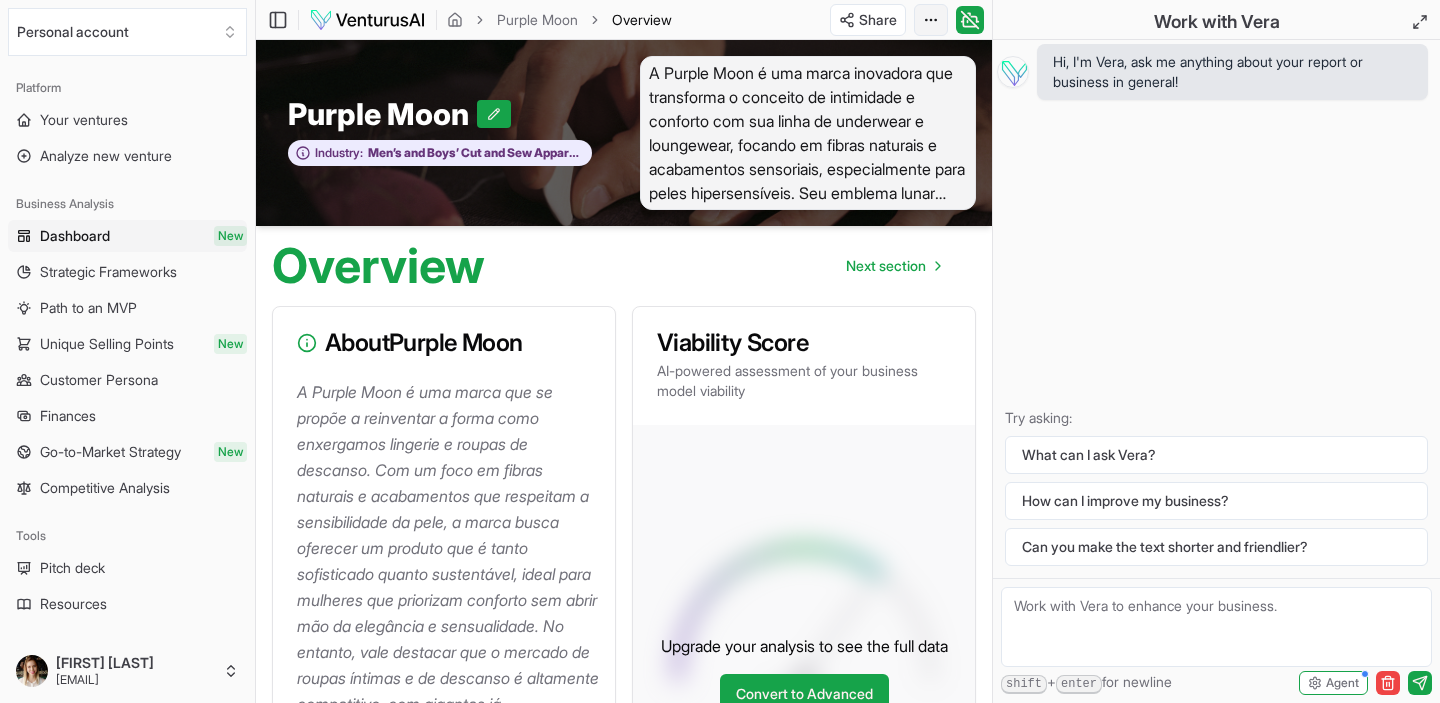 click on "Purple Moon Industry: Men’s and Boys’ Cut and Sew Apparel Manufacturing A Purple Moon é uma marca inovadora que transforma o conceito de intimidade e conforto com sua linha de underwear e loungewear, focando em fibras naturais e acabamentos sensoriais, especialmente para peles hipersensíveis. Seu emblema lunar duplo simboliza a proteção, renovação e feminilidade, proporcionando um toque sereno e místico que reflete os ciclos da lua. Overview Next section About 70 %" at bounding box center (720, 351) 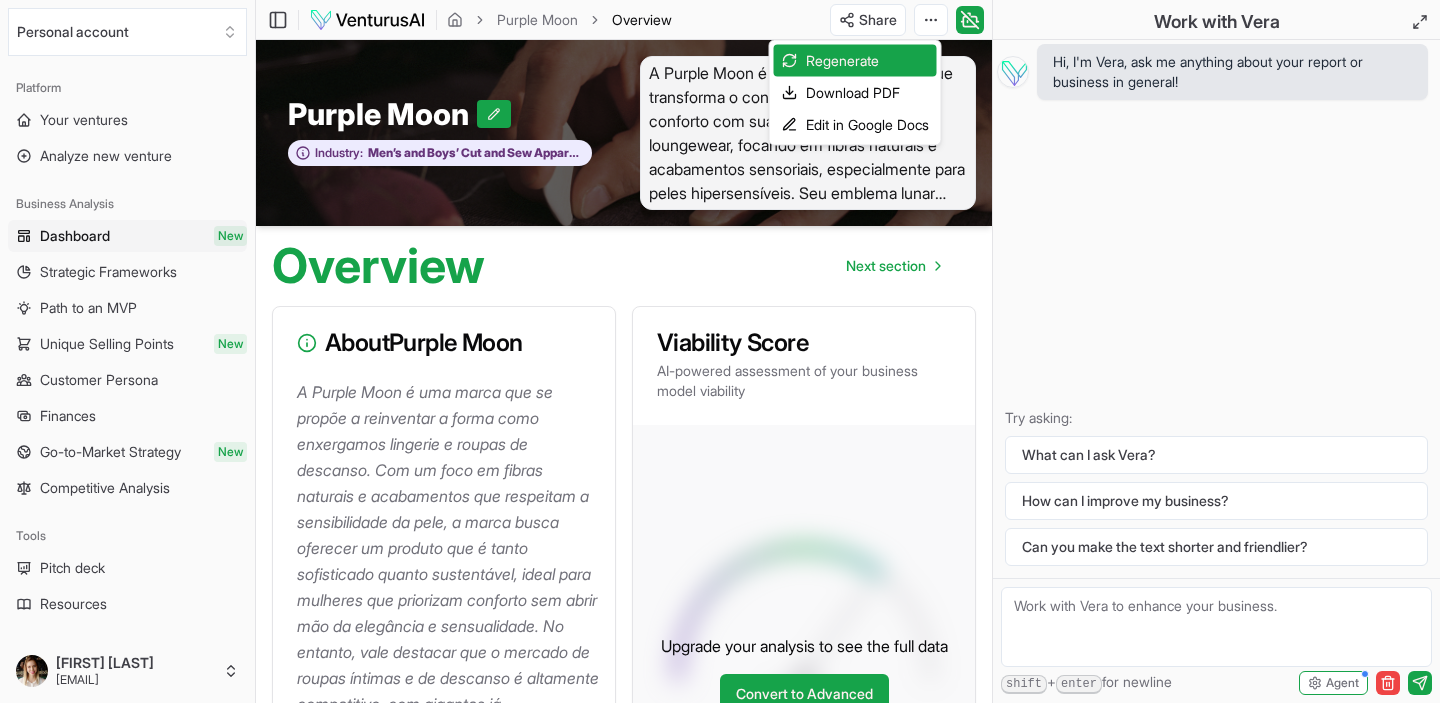click on "Purple Moon Industry: Men’s and Boys’ Cut and Sew Apparel Manufacturing A Purple Moon é uma marca inovadora que transforma o conceito de intimidade e conforto com sua linha de underwear e loungewear, focando em fibras naturais e acabamentos sensoriais, especialmente para peles hipersensíveis. Seu emblema lunar duplo simboliza a proteção, renovação e feminilidade, proporcionando um toque sereno e místico que reflete os ciclos da lua. Overview Next section About 70 %" at bounding box center [720, 351] 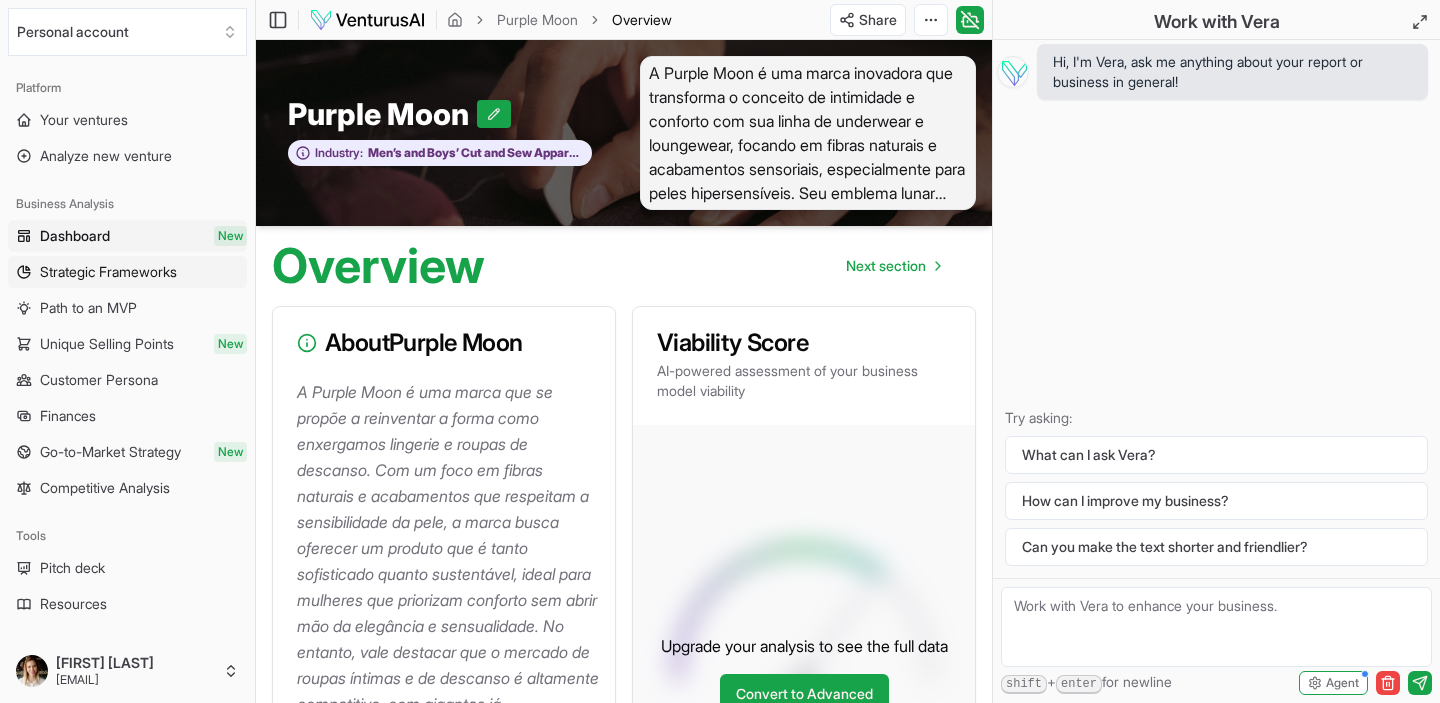 click on "Strategic Frameworks" at bounding box center [108, 272] 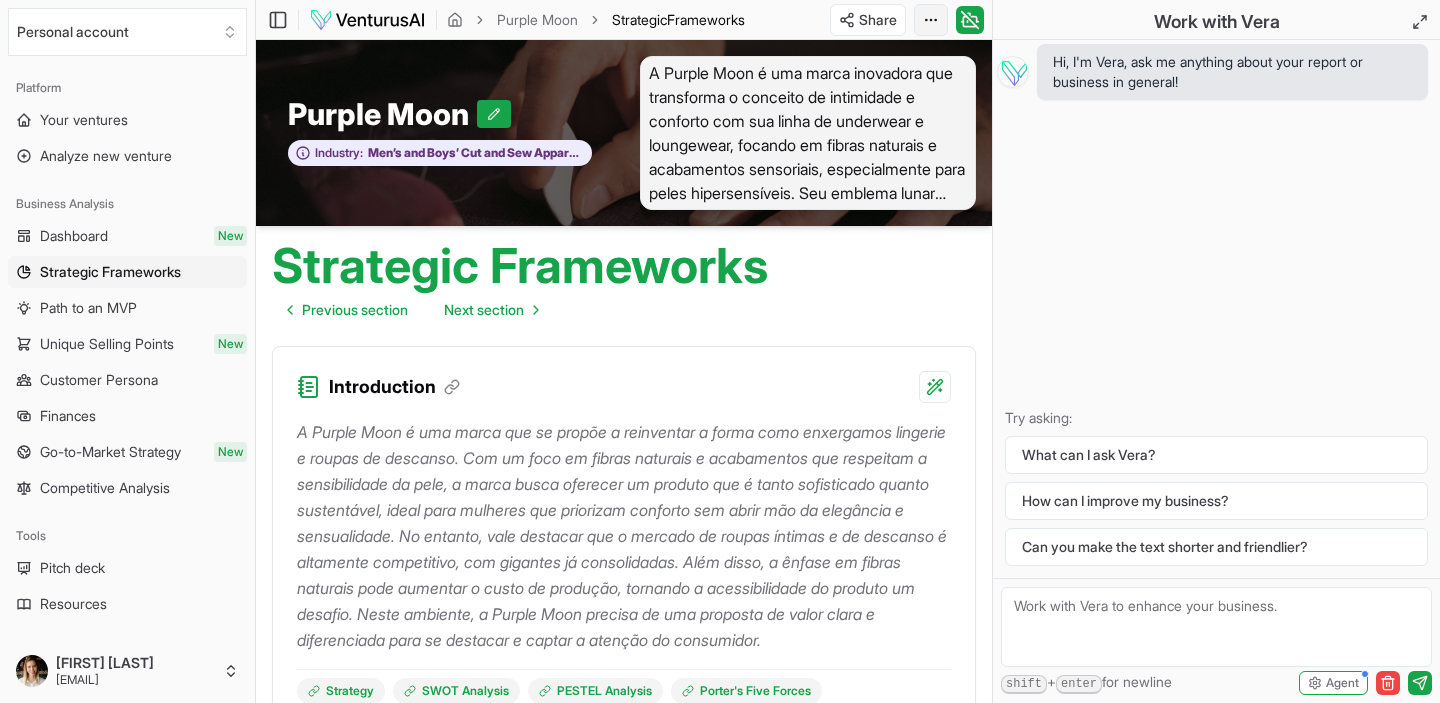 click on "Purple Moon Strategic Frameworks Share Toggle Chat Sidebar Purple Moon Strategic Frameworks Purple Moon Industry: Men’s and Boys’ Cut and Sew Apparel Manufacturing A Purple Moon é uma marca inovadora que transforma o conceito de intimidade e conforto com sua linha de underwear e loungewear, focando em fibras naturais e acabamentos sensoriais, especialmente para peles hipersensíveis. Seu emblema lunar duplo simboliza a proteção, renovação e feminilidade, proporcionando um toque sereno e místico que reflete os ciclos da lua. Strategy" at bounding box center (720, 351) 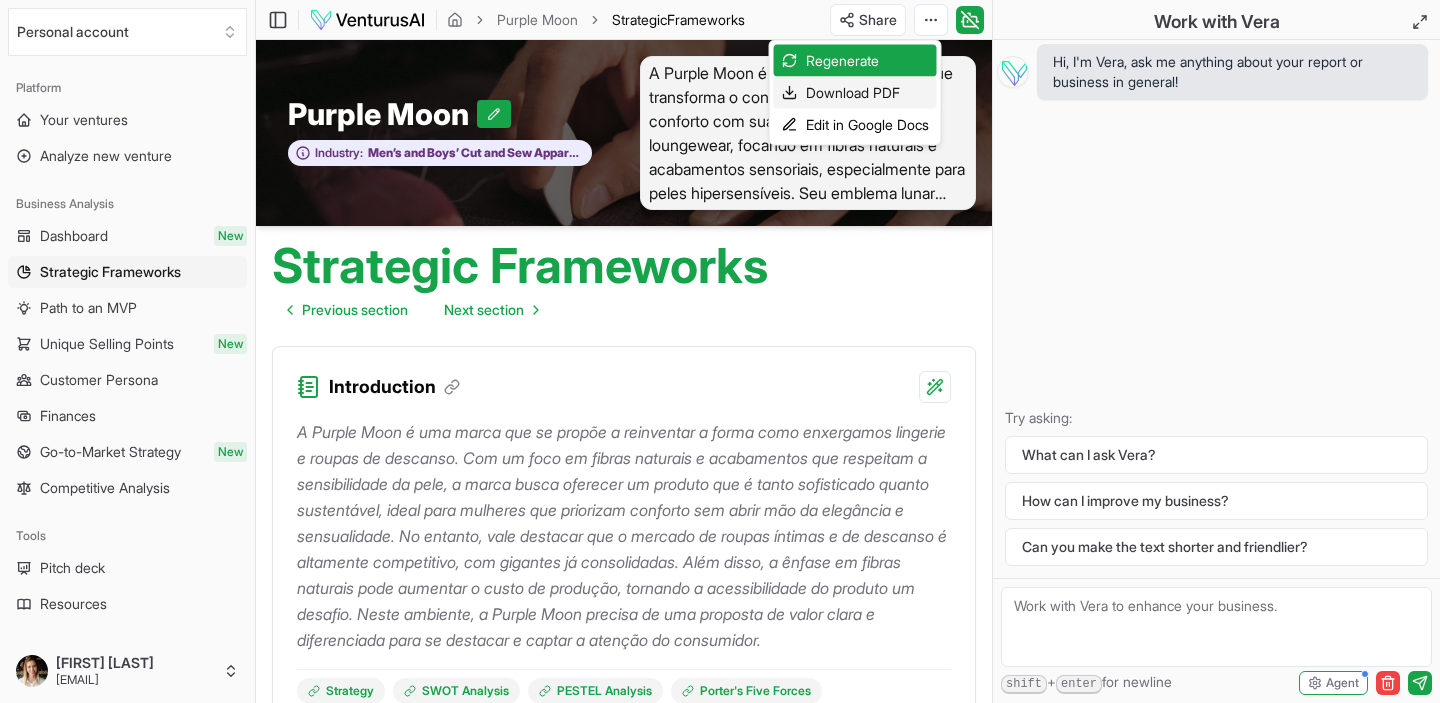 click on "Download PDF" at bounding box center [855, 93] 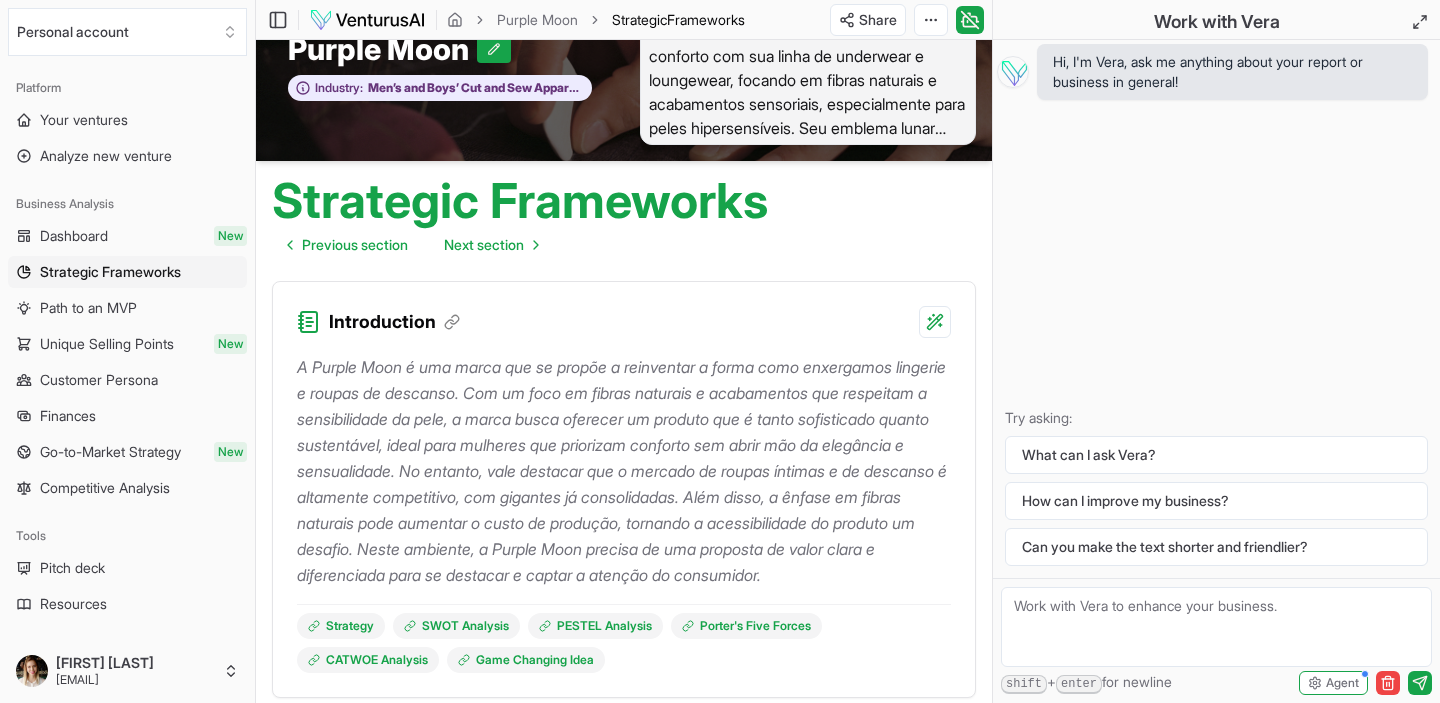 scroll, scrollTop: 92, scrollLeft: 0, axis: vertical 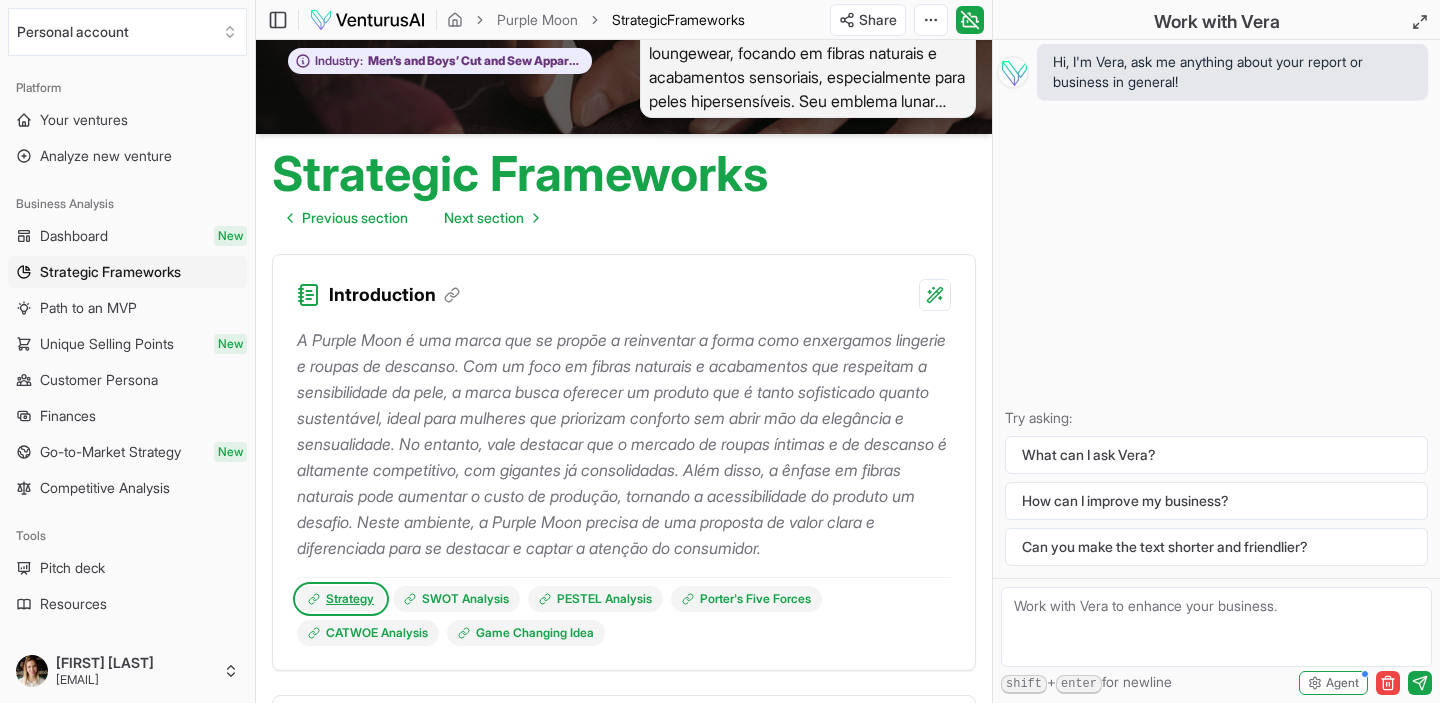 click on "Strategy" at bounding box center [341, 599] 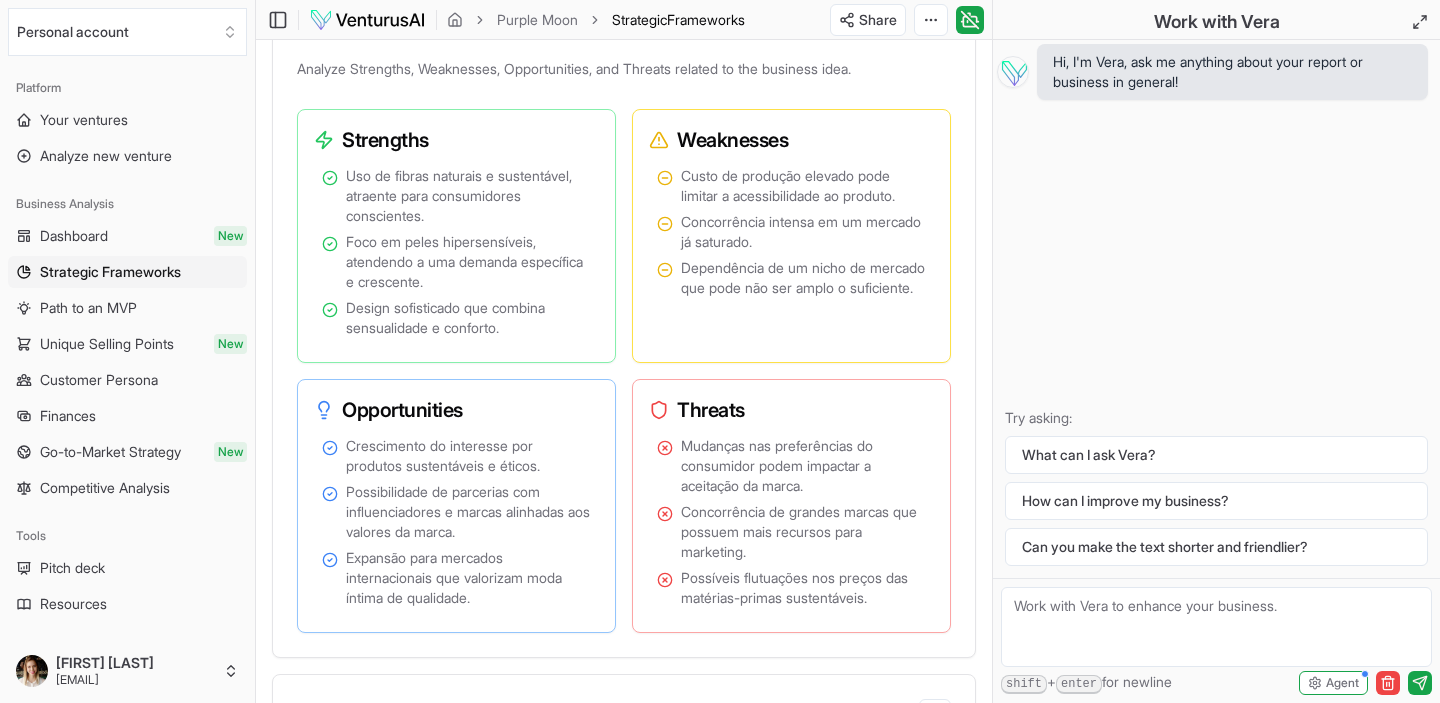 scroll, scrollTop: 1683, scrollLeft: 0, axis: vertical 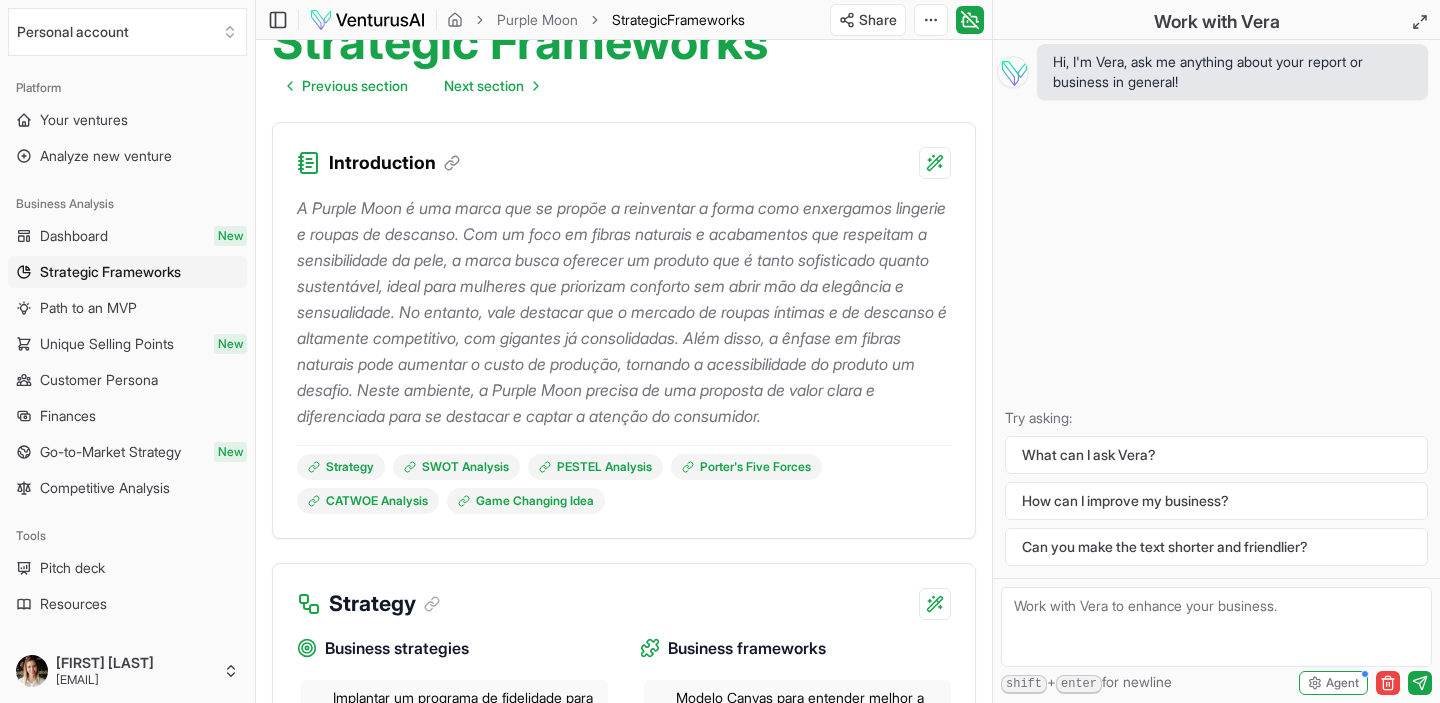 click on "A Purple Moon é uma marca que se propõe a reinventar a forma como enxergamos lingerie e roupas de descanso. Com um foco em fibras naturais e acabamentos que respeitam a sensibilidade da pele, a marca busca oferecer um produto que é tanto sofisticado quanto sustentável, ideal para mulheres que priorizam conforto sem abrir mão da elegância e sensualidade. No entanto, vale destacar que o mercado de roupas íntimas e de descanso é altamente competitivo, com gigantes já consolidadas. Além disso, a ênfase em fibras naturais pode aumentar o custo de produção, tornando a acessibilidade do produto um desafio. Neste ambiente, a Purple Moon precisa de uma proposta de valor clara e diferenciada para se destacar e captar a atenção do consumidor." at bounding box center [624, 312] 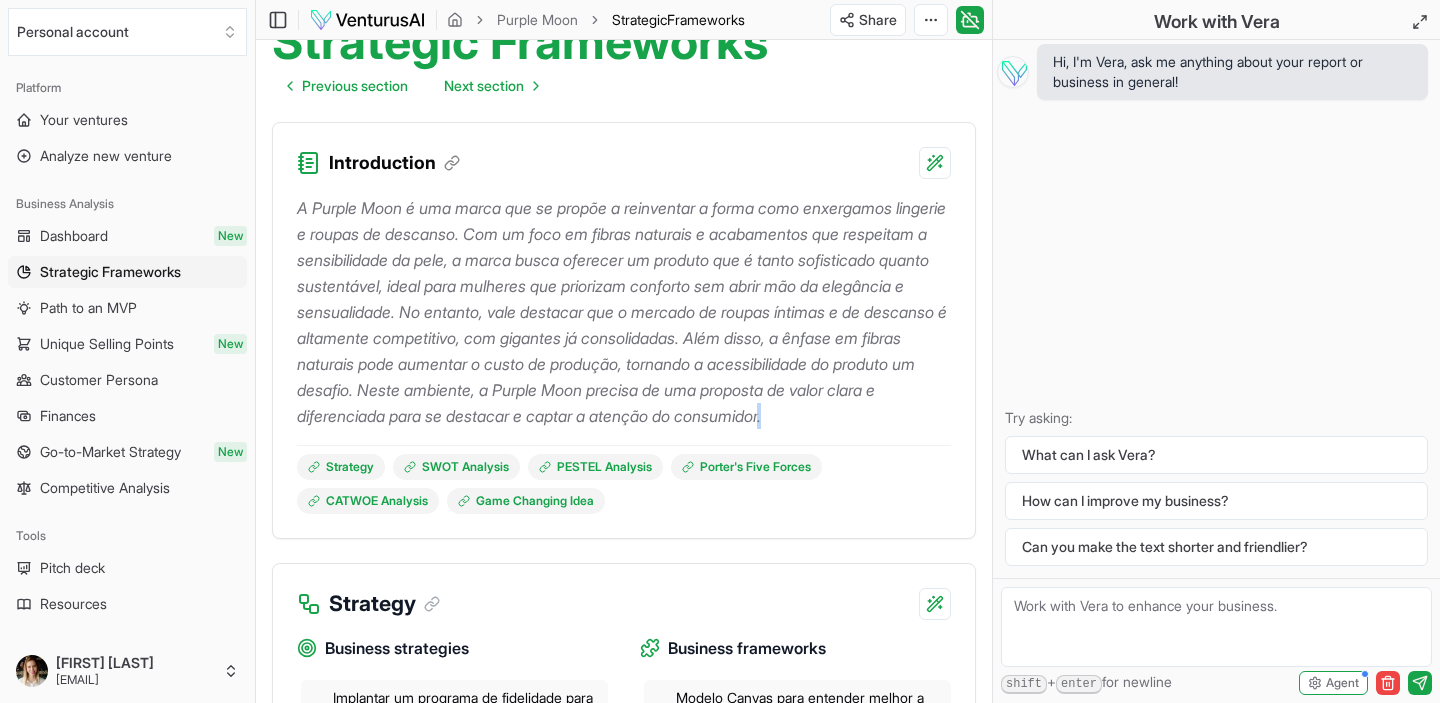 drag, startPoint x: 390, startPoint y: 442, endPoint x: 383, endPoint y: 434, distance: 10.630146 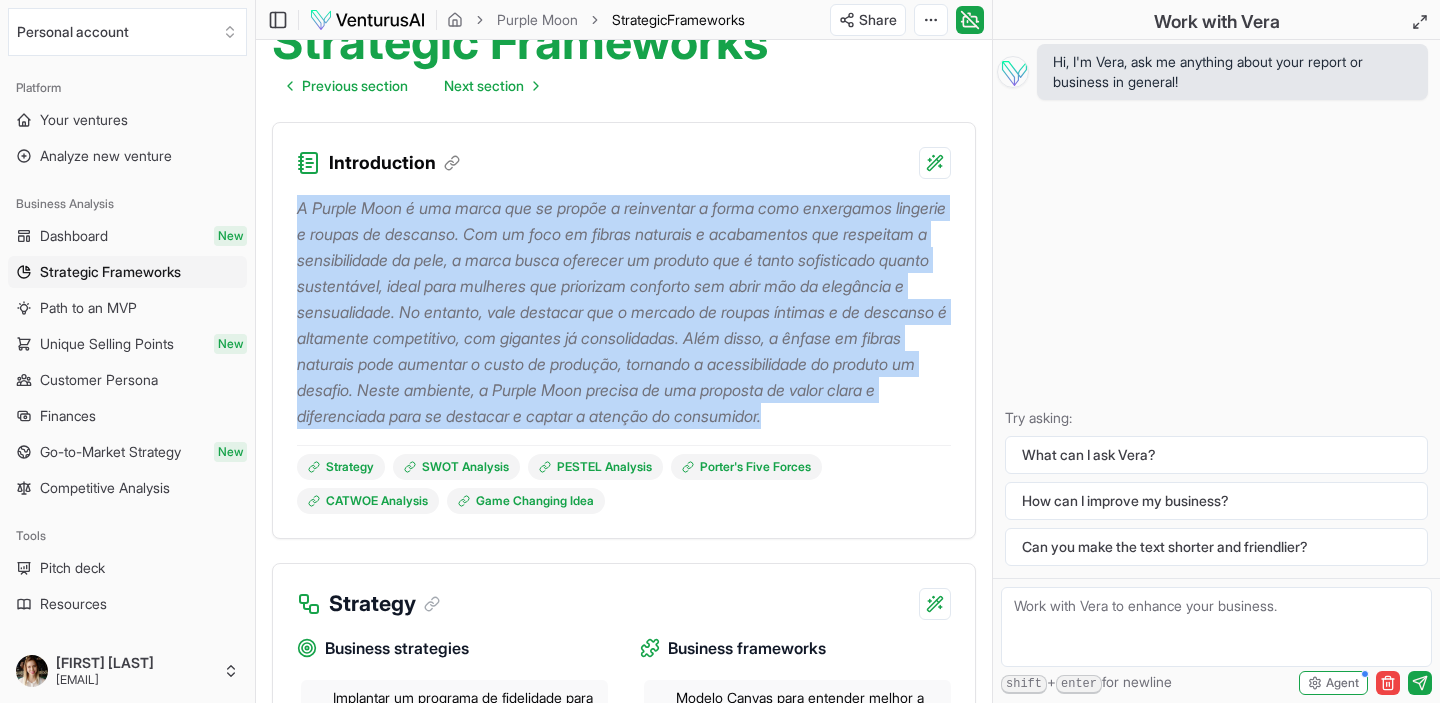 drag, startPoint x: 388, startPoint y: 445, endPoint x: 292, endPoint y: 189, distance: 273.4081 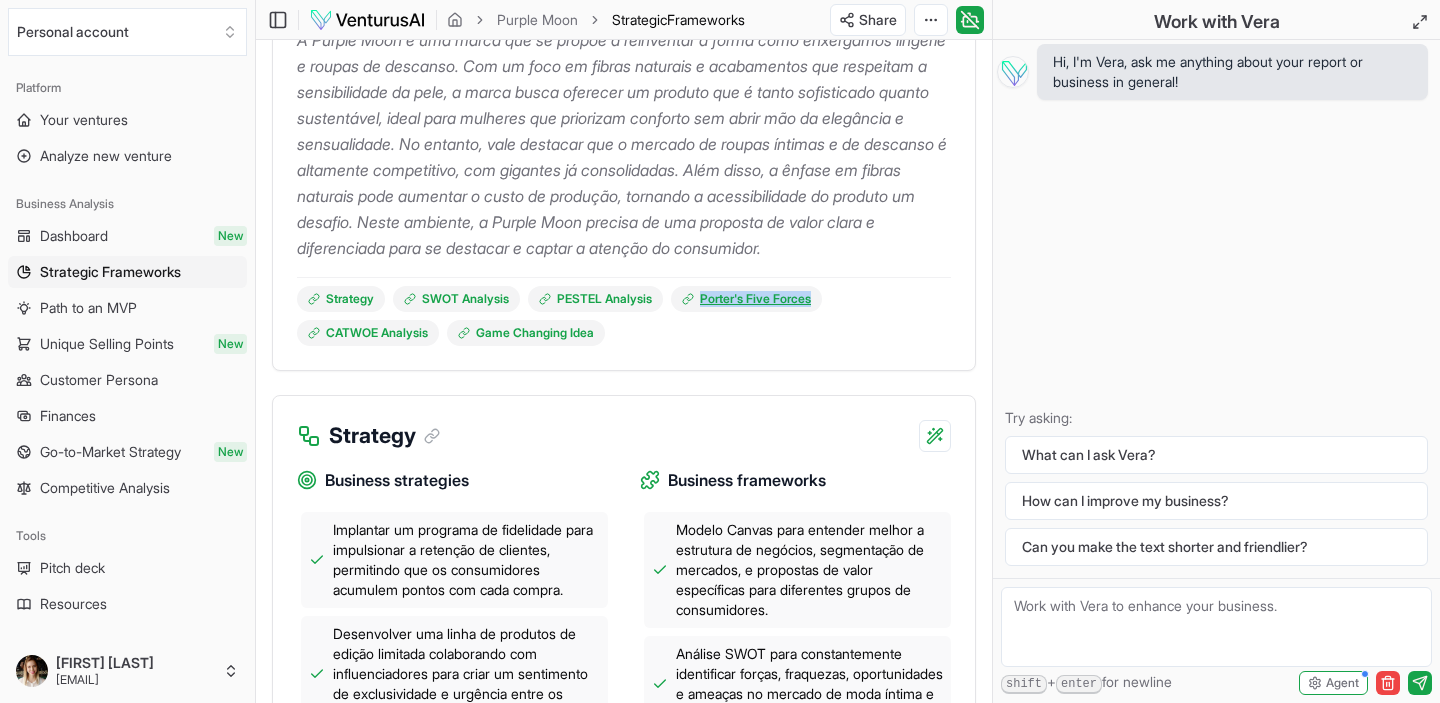 drag, startPoint x: 836, startPoint y: 327, endPoint x: 820, endPoint y: 323, distance: 16.492422 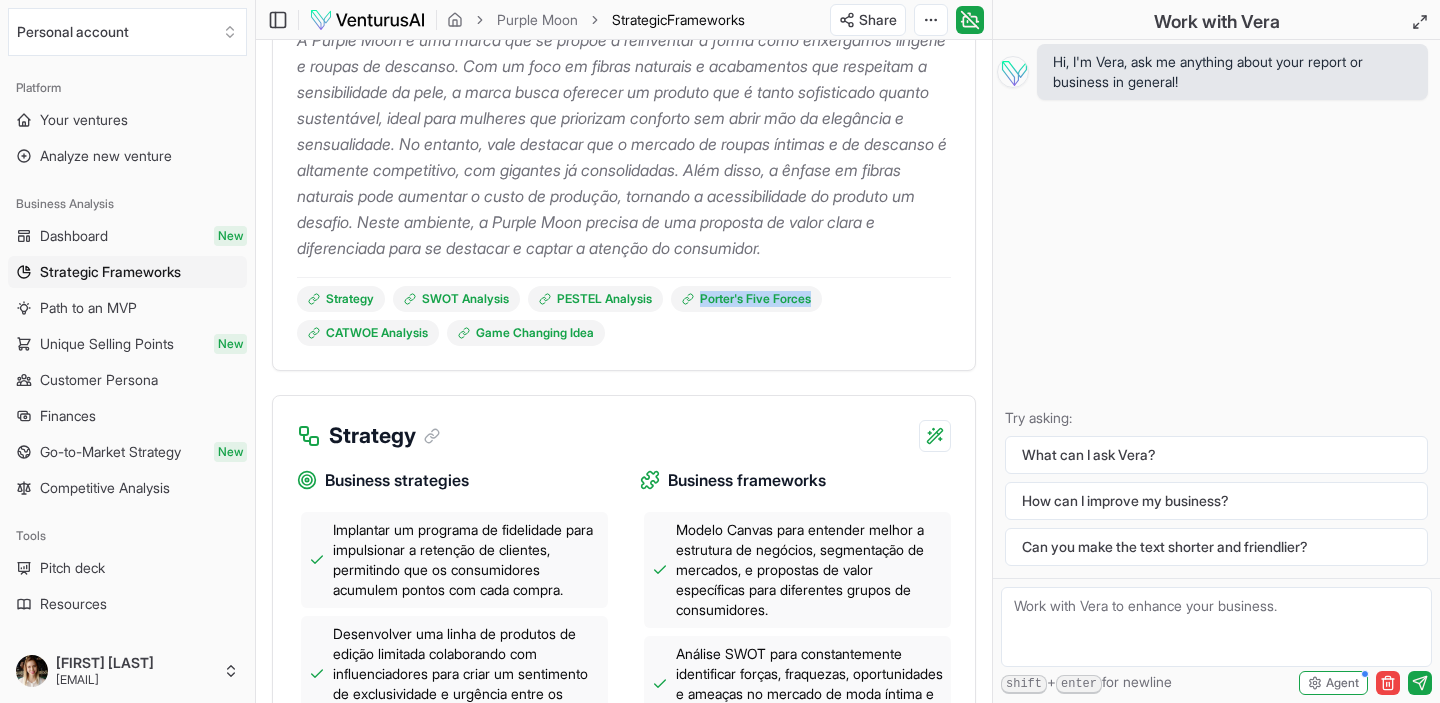 copy on "Porter's Five Forces" 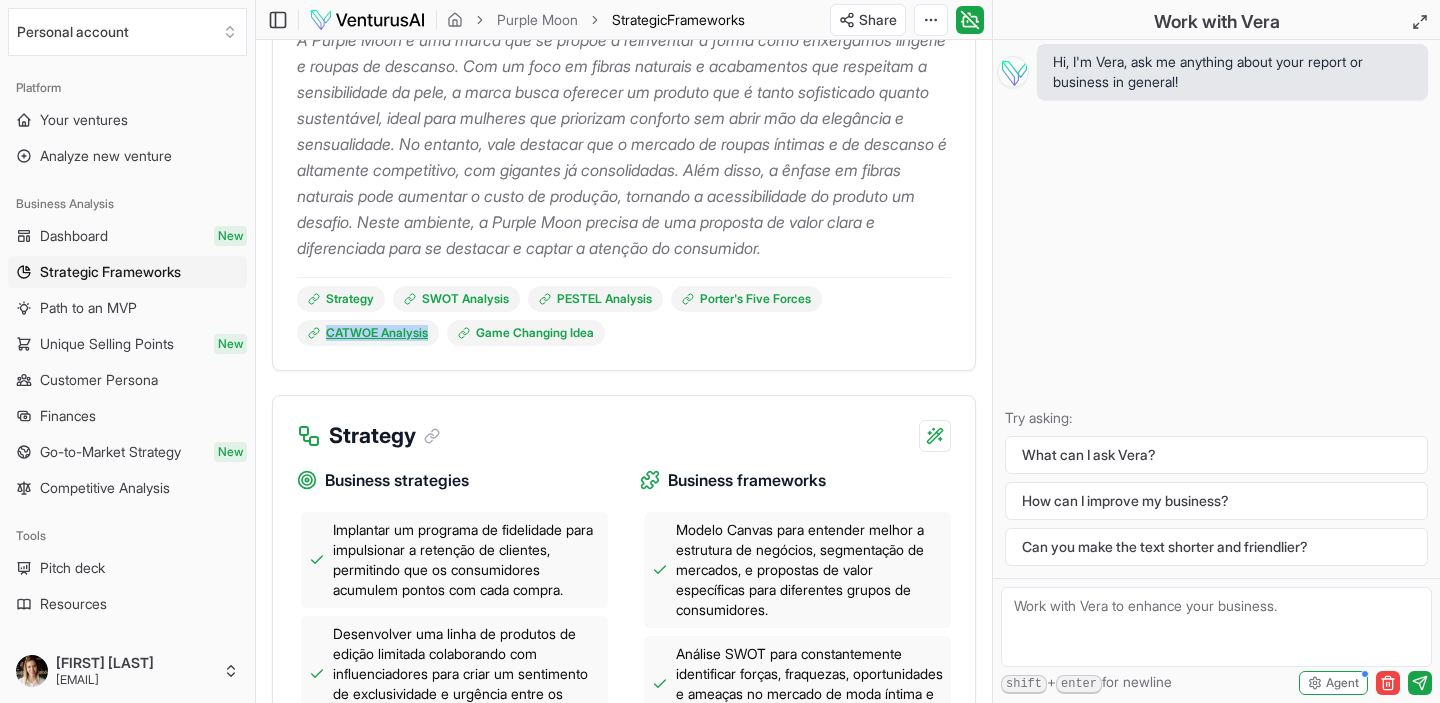 drag, startPoint x: 617, startPoint y: 363, endPoint x: 329, endPoint y: 363, distance: 288 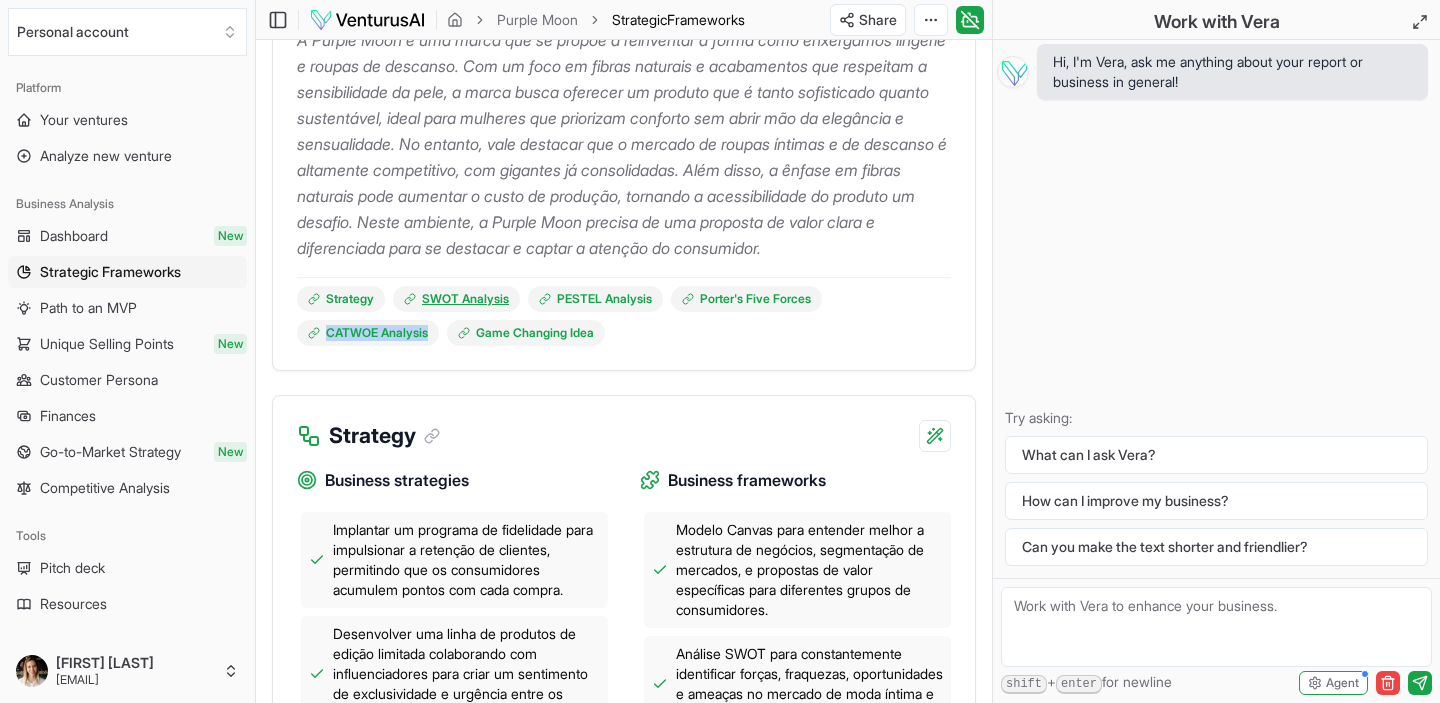 copy on "CATWOE Analysis" 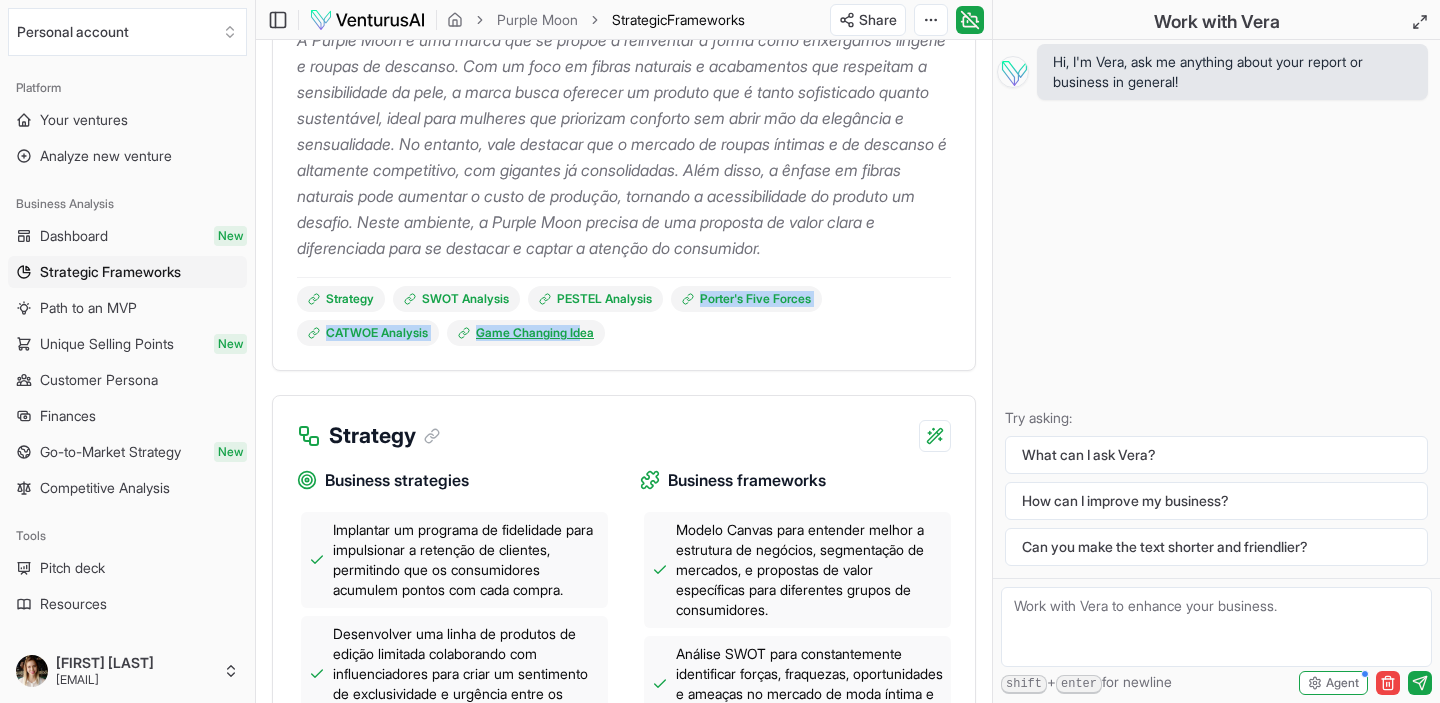 drag, startPoint x: 637, startPoint y: 354, endPoint x: 587, endPoint y: 354, distance: 50 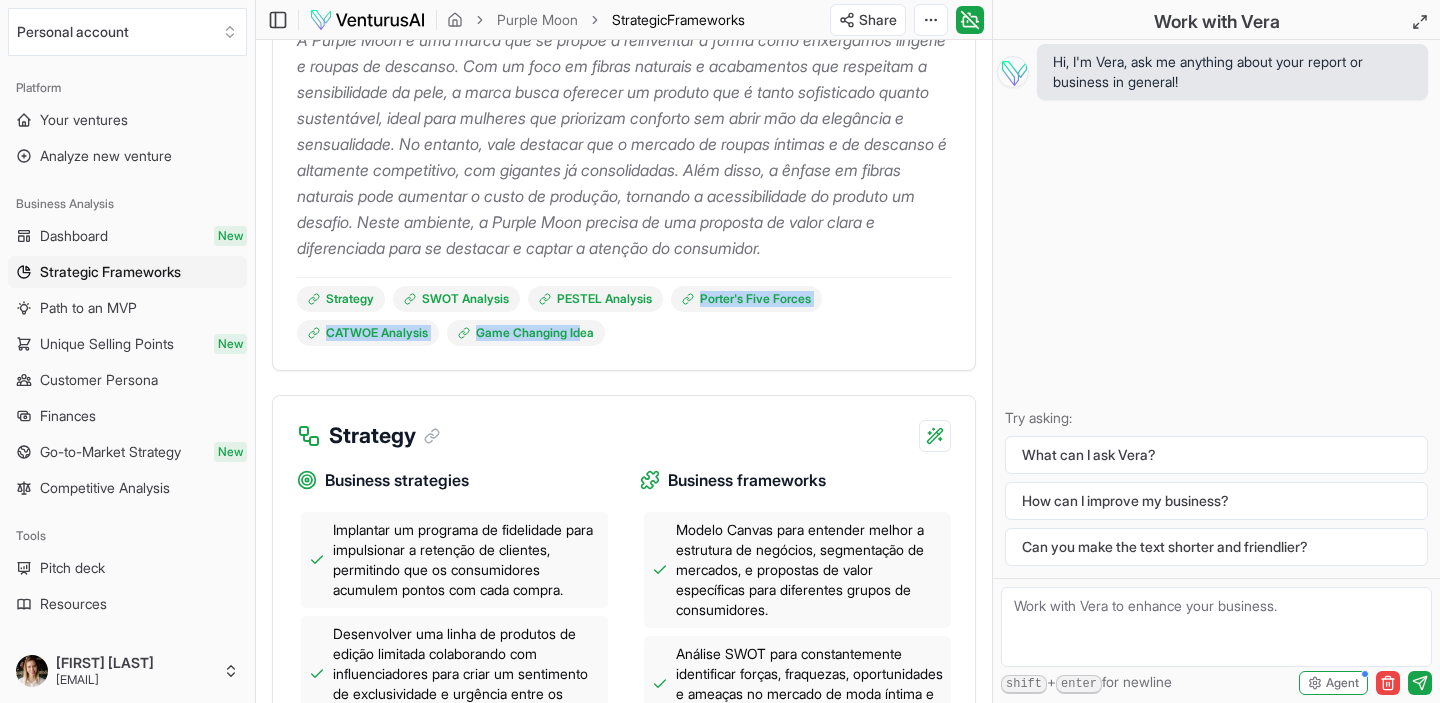 click on "Strategy SWOT Analysis PESTEL Analysis Porter's Five Forces CATWOE Analysis Game Changing Idea" at bounding box center (624, 311) 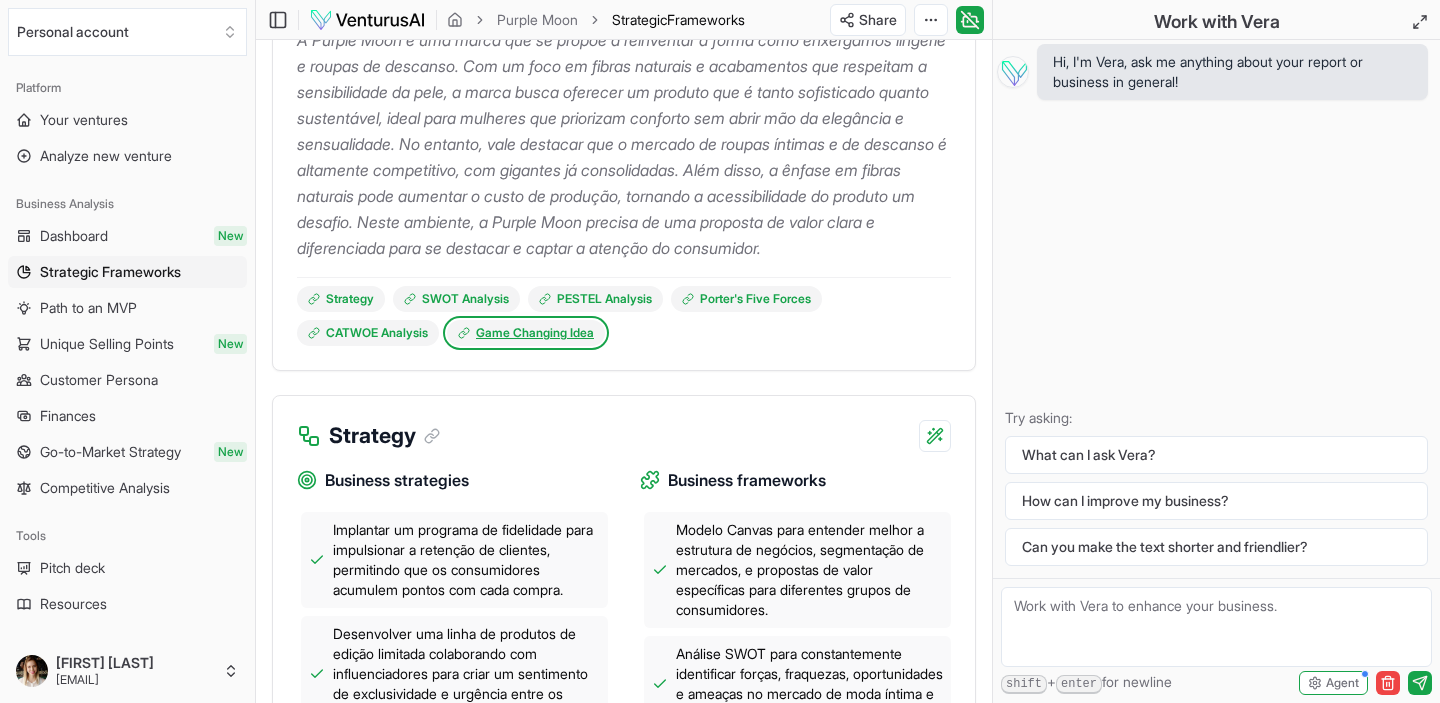 click on "Game Changing Idea" at bounding box center [526, 333] 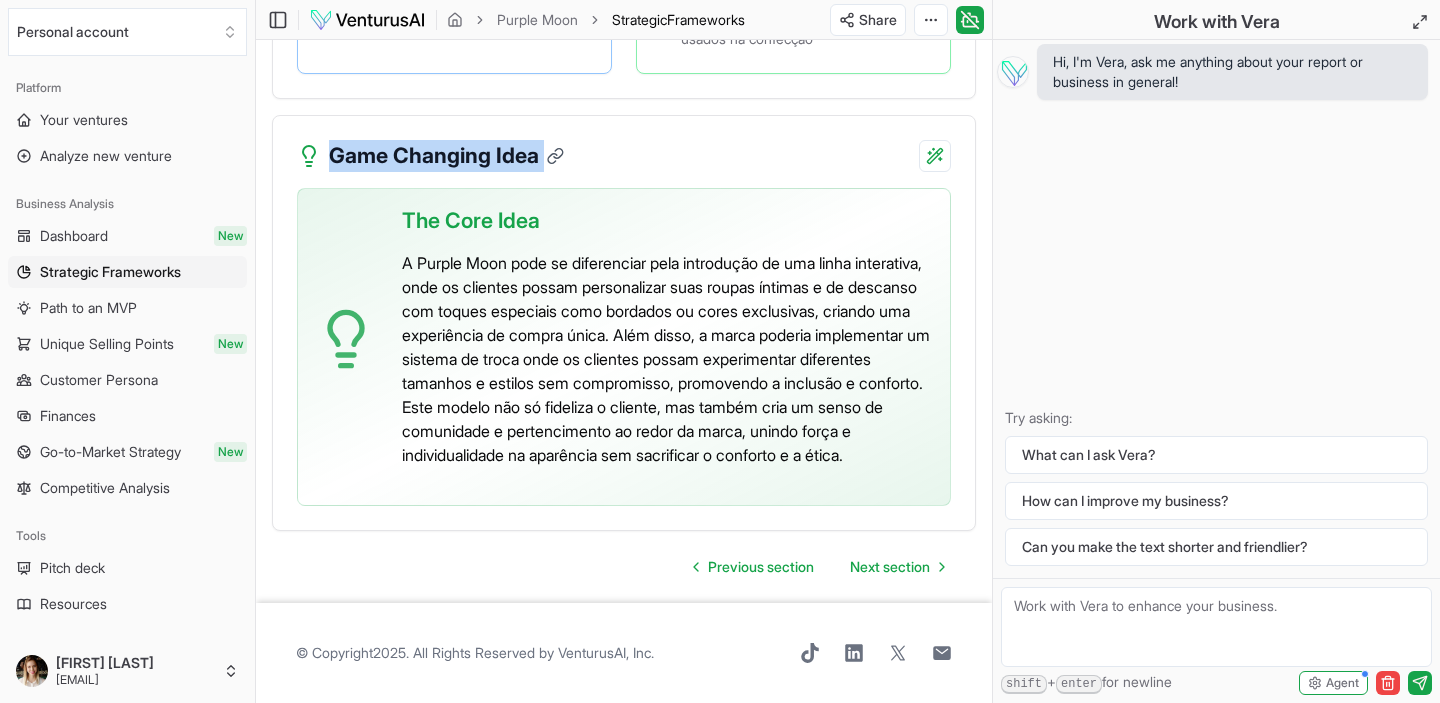 drag, startPoint x: 331, startPoint y: 131, endPoint x: 540, endPoint y: 133, distance: 209.00957 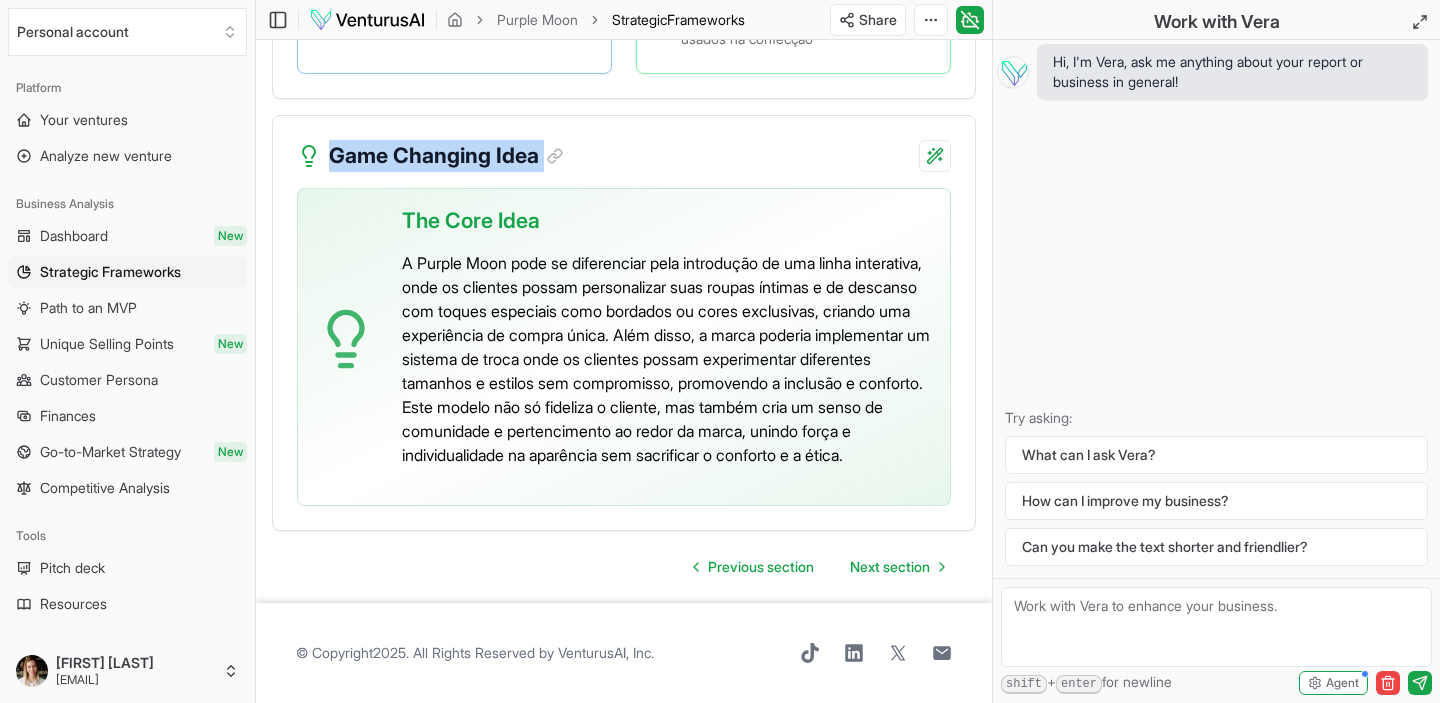 copy on "Game Changing Idea" 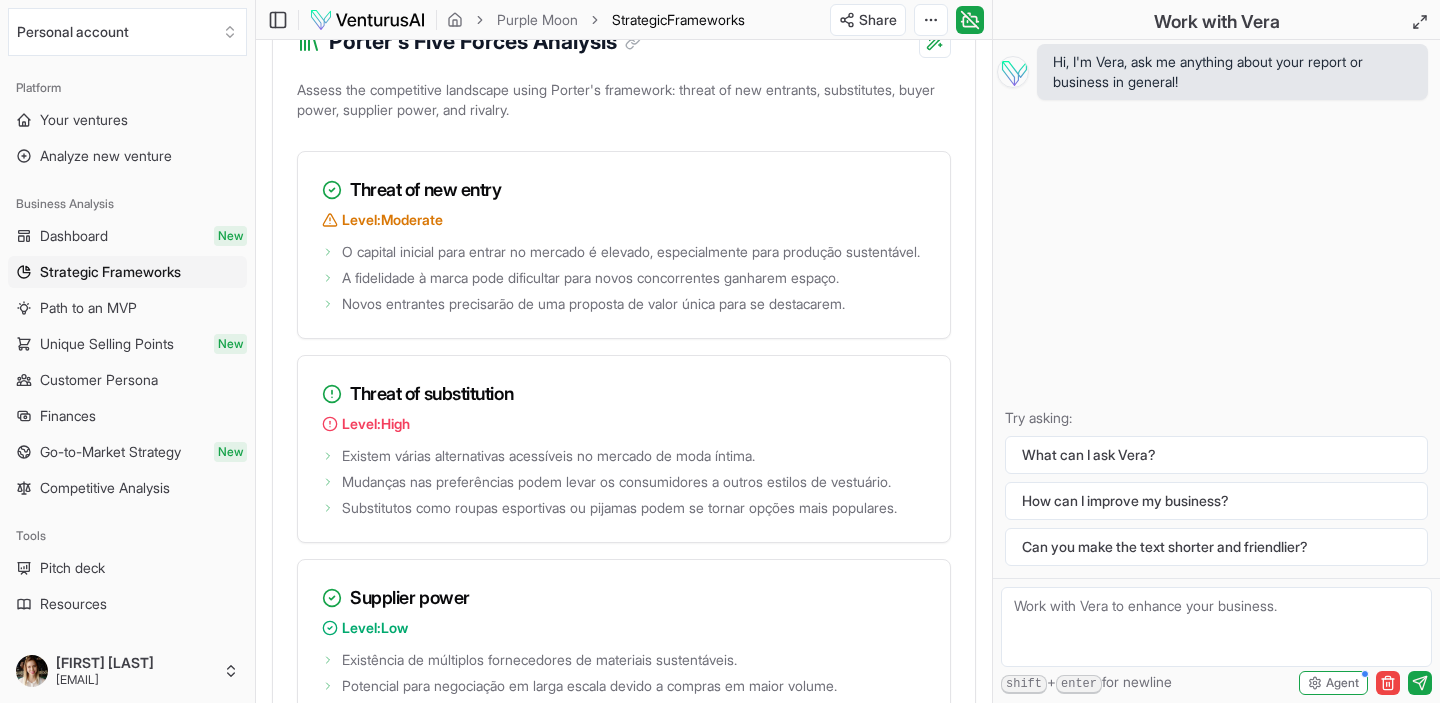 scroll, scrollTop: 3432, scrollLeft: 0, axis: vertical 